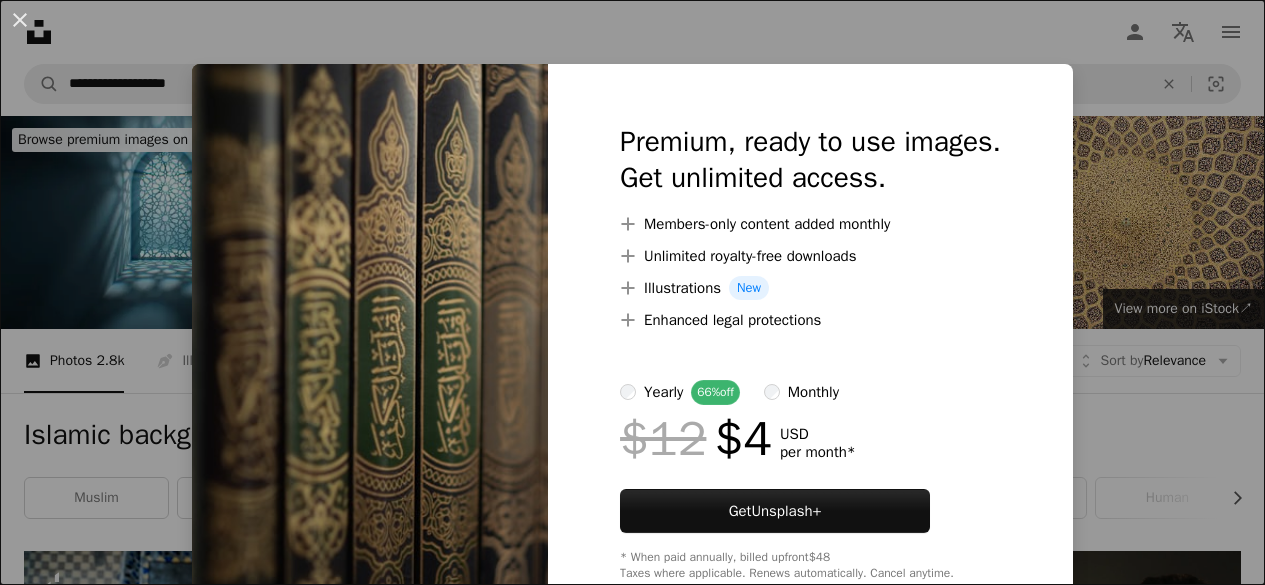 scroll, scrollTop: 1762, scrollLeft: 0, axis: vertical 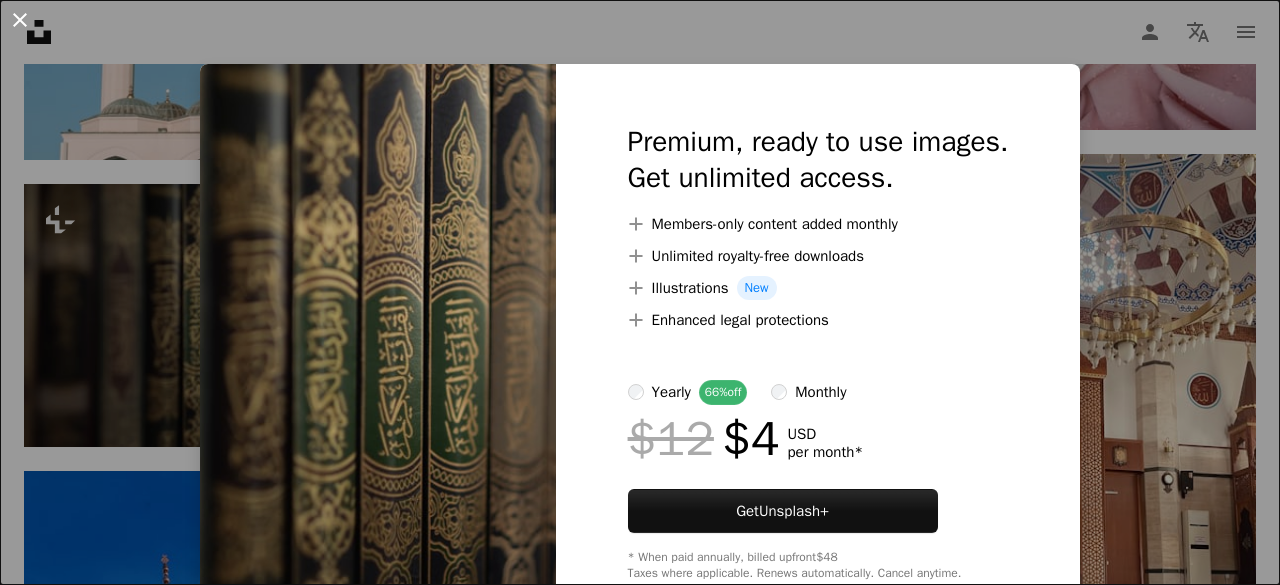 click on "An X shape" at bounding box center [20, 20] 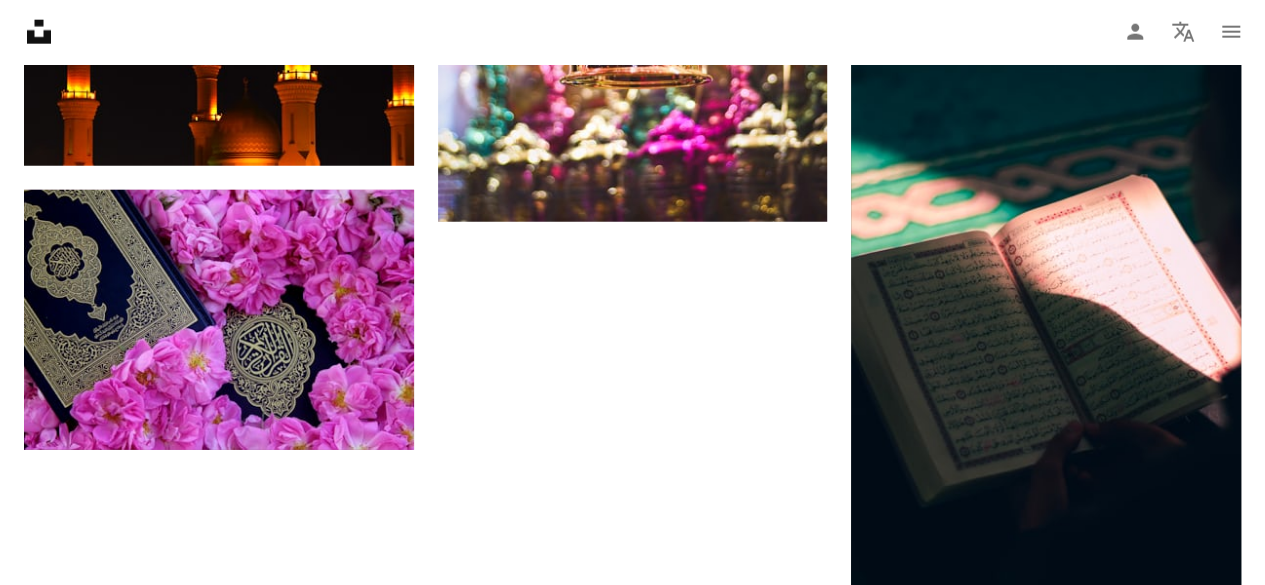 scroll, scrollTop: 2597, scrollLeft: 0, axis: vertical 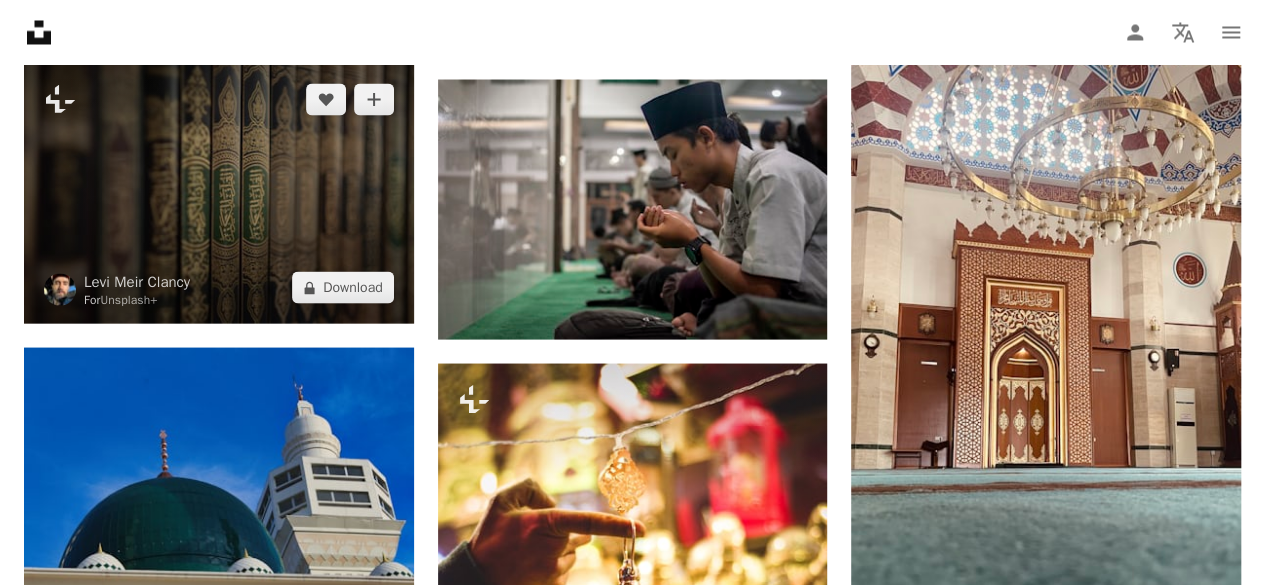 click at bounding box center (219, 193) 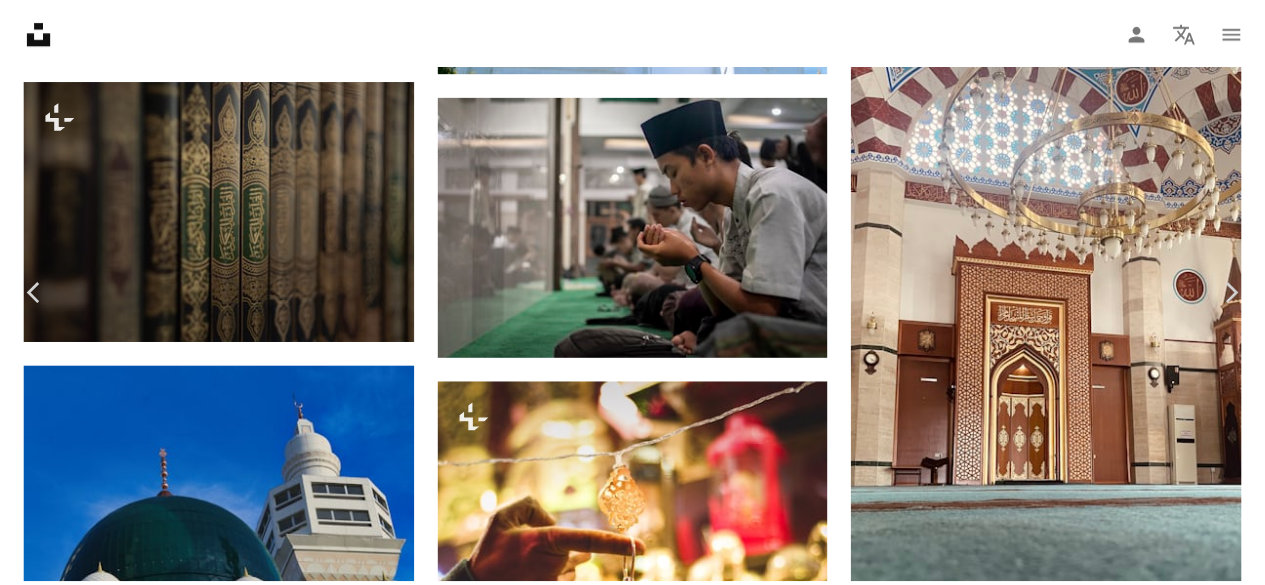 scroll, scrollTop: 0, scrollLeft: 0, axis: both 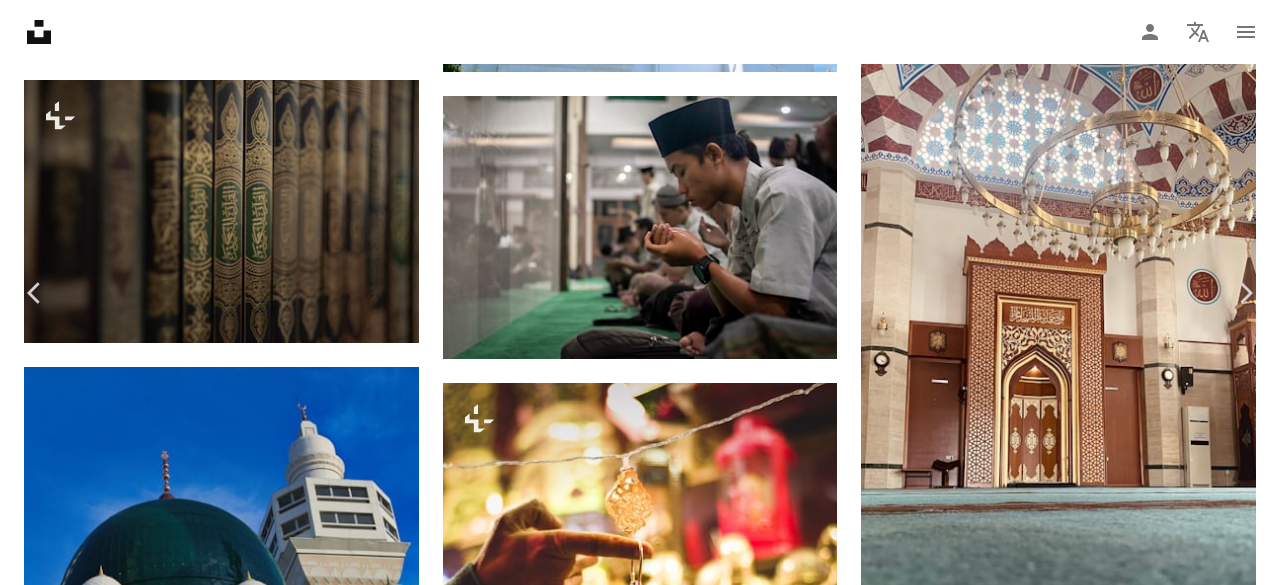 click on "An X shape" at bounding box center [20, 20] 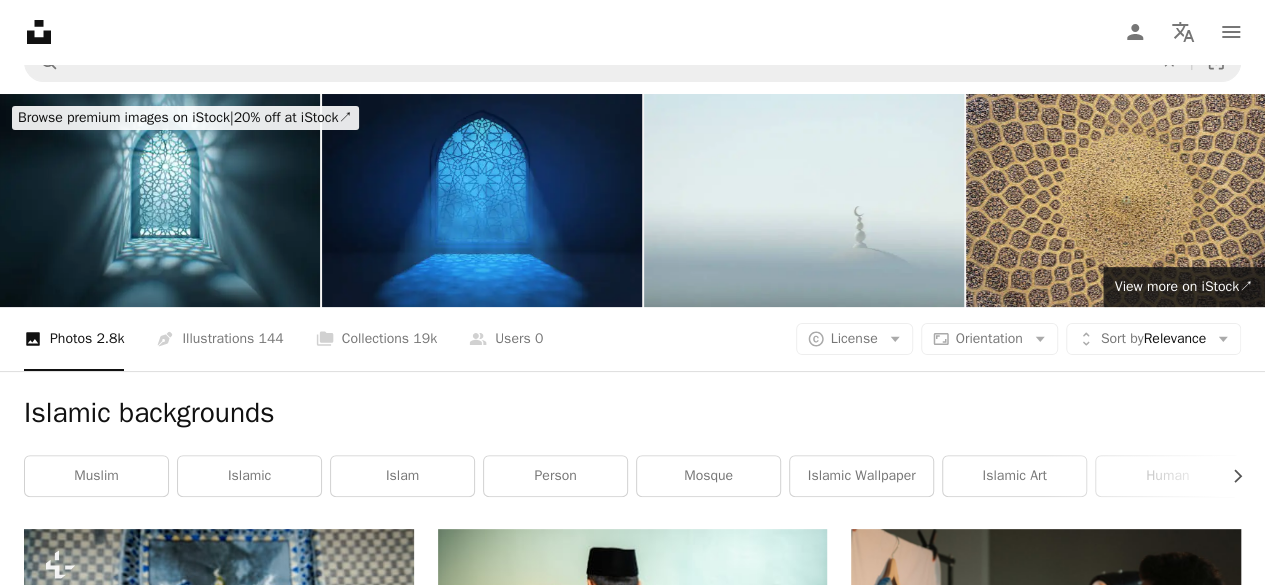 scroll, scrollTop: 16, scrollLeft: 0, axis: vertical 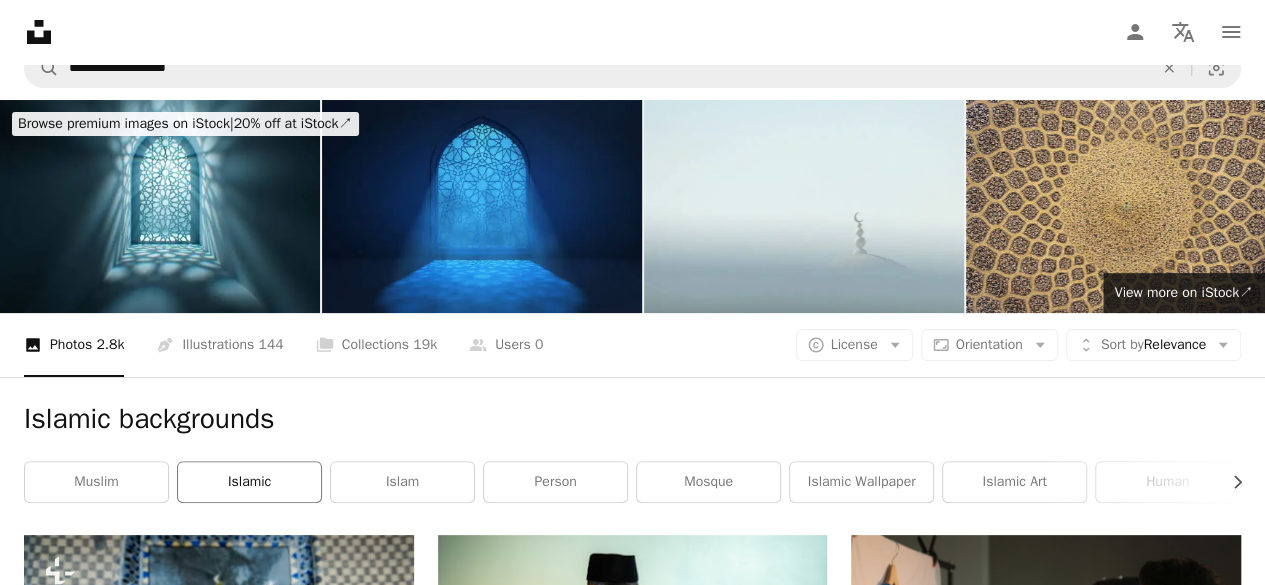 click on "islamic" at bounding box center [249, 482] 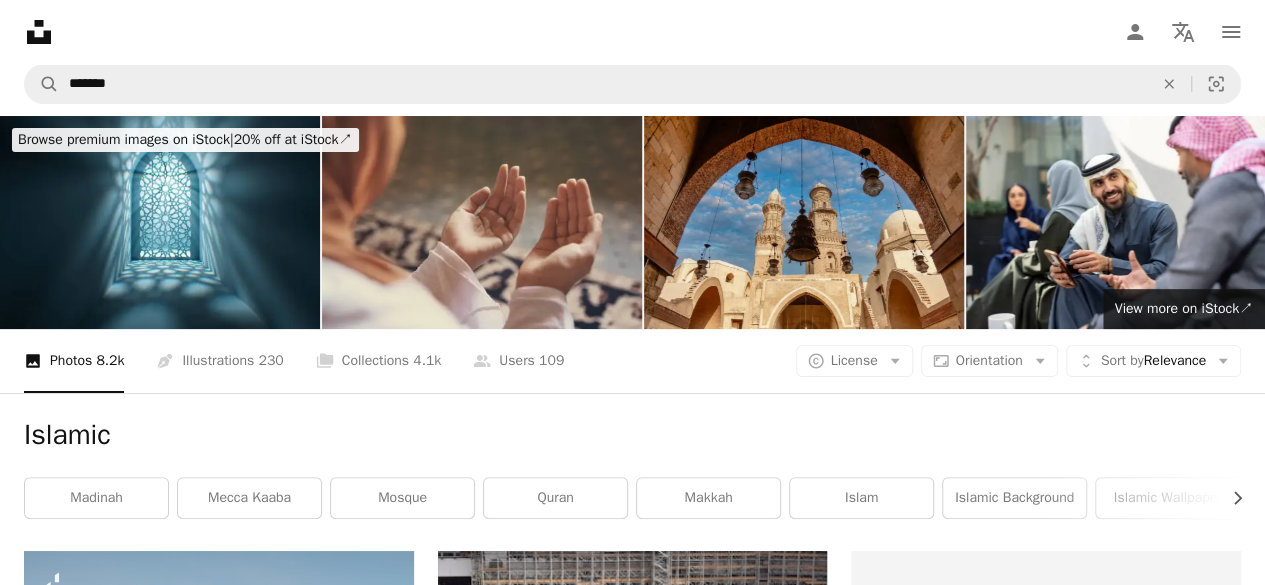 click on "mecca kaaba" at bounding box center [249, 498] 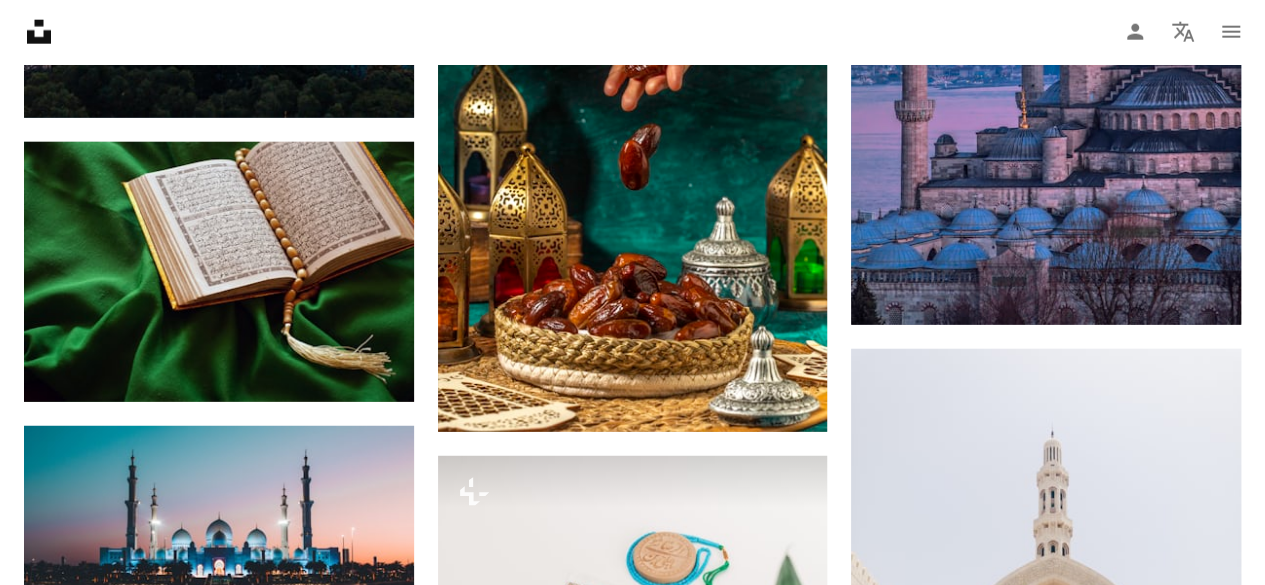 scroll, scrollTop: 2576, scrollLeft: 0, axis: vertical 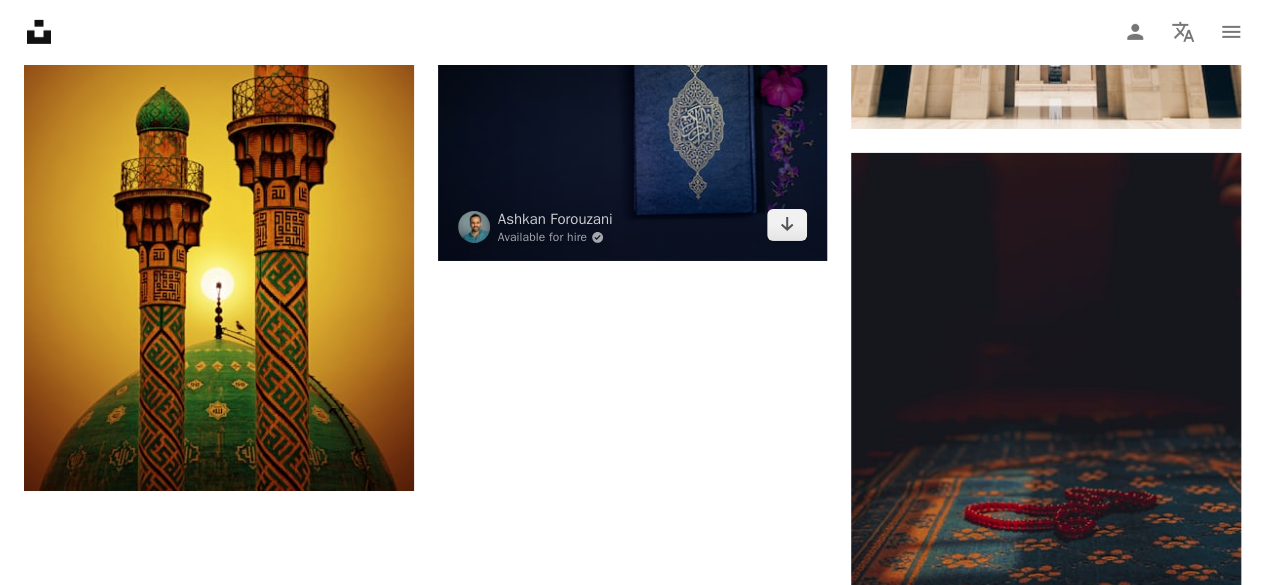 click at bounding box center (633, 131) 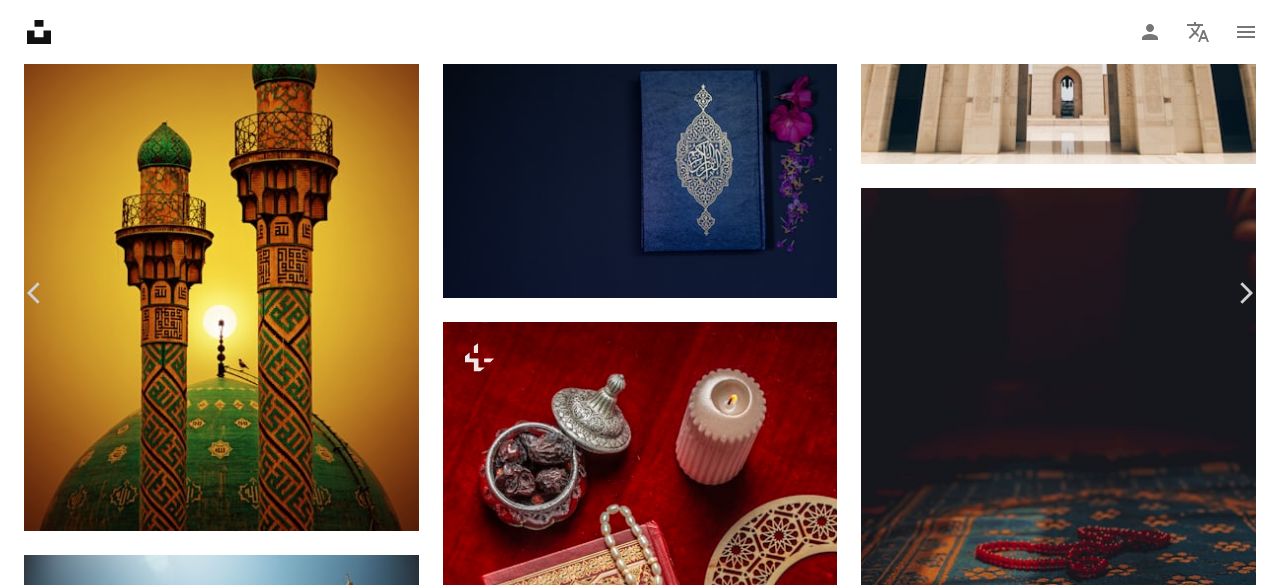 scroll, scrollTop: 1606, scrollLeft: 0, axis: vertical 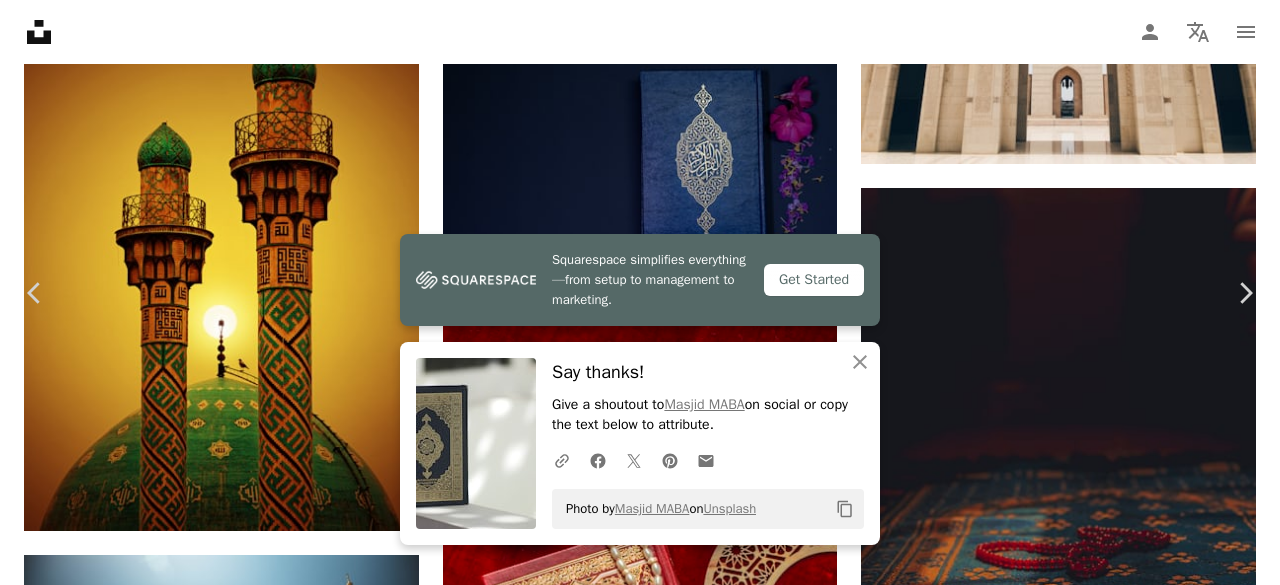 click on "An X shape" at bounding box center [20, 20] 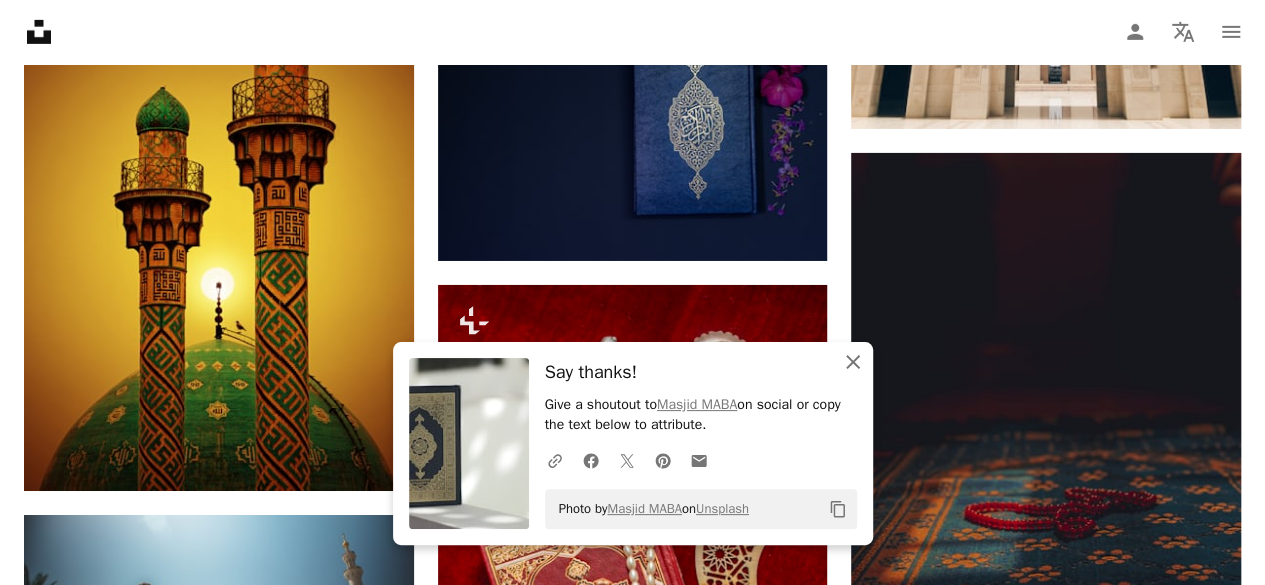 click 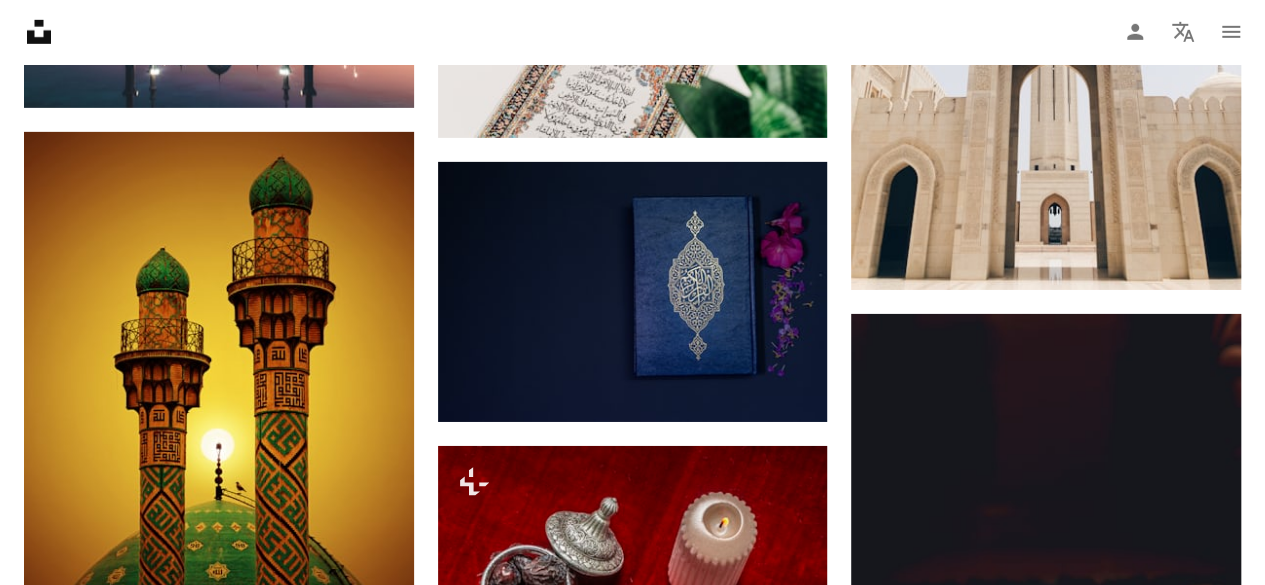 scroll, scrollTop: 3186, scrollLeft: 0, axis: vertical 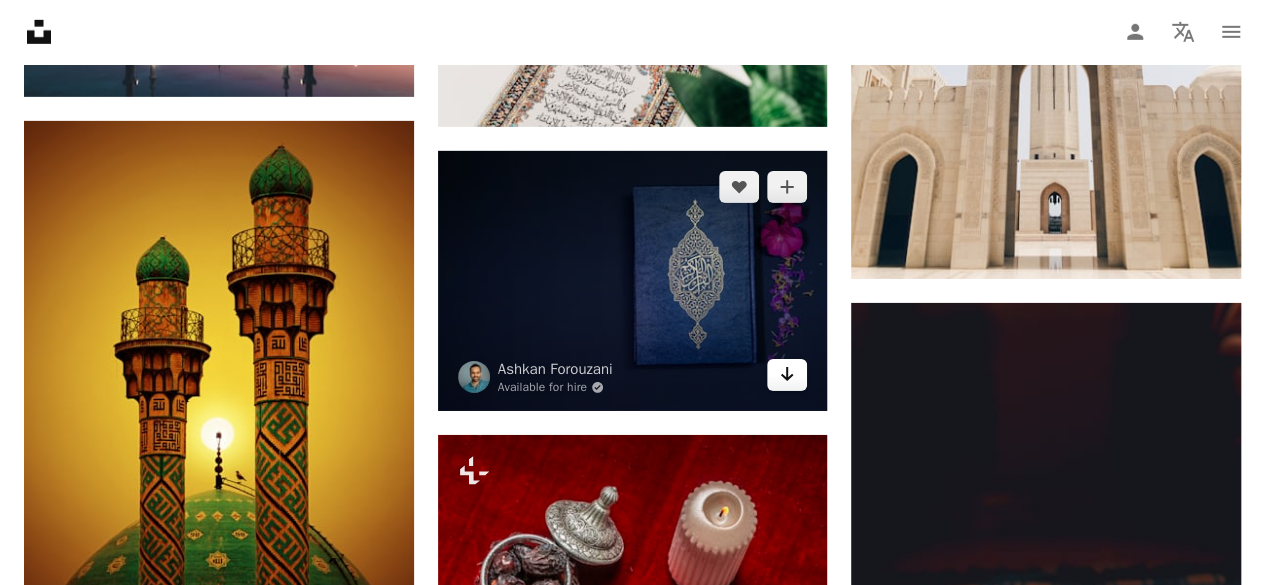 click on "Arrow pointing down" 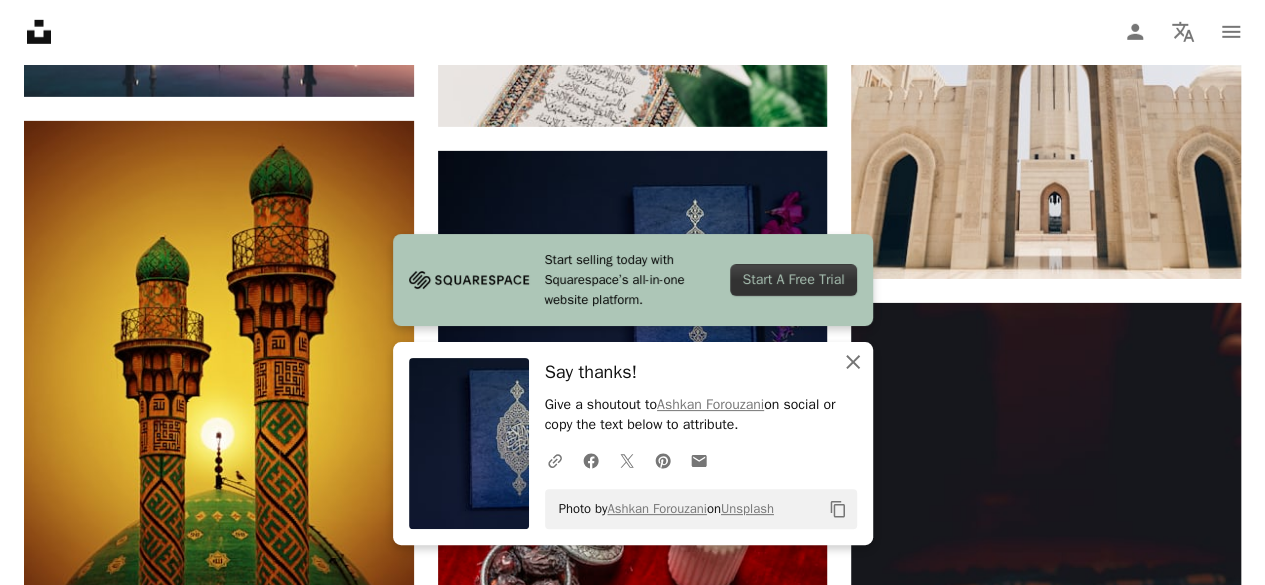 click 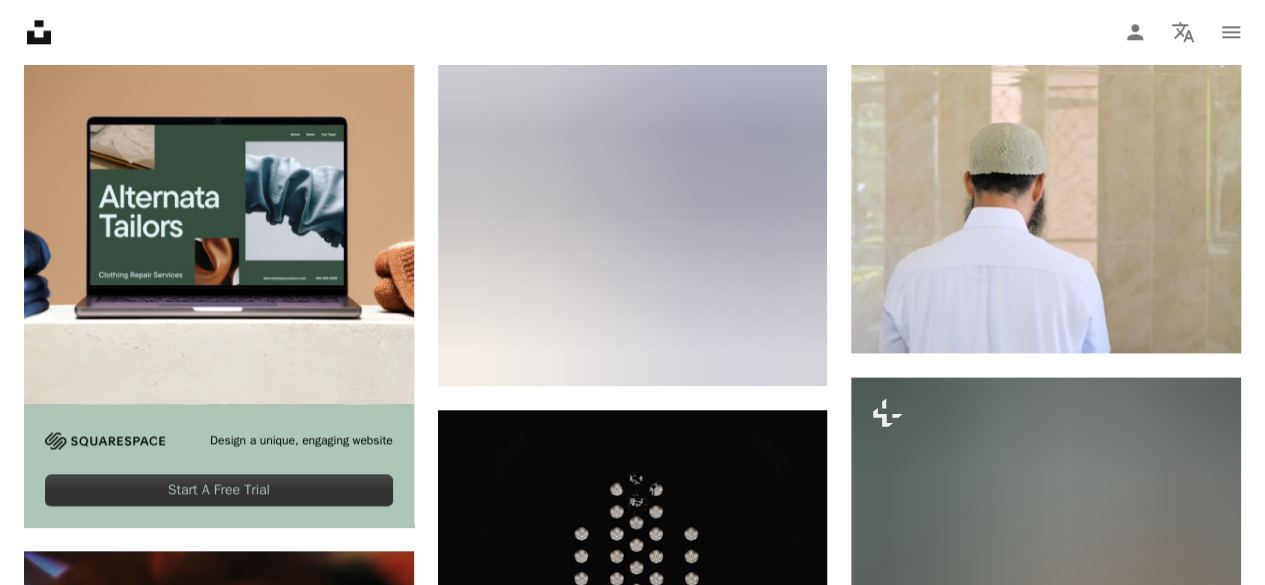 scroll, scrollTop: 4993, scrollLeft: 0, axis: vertical 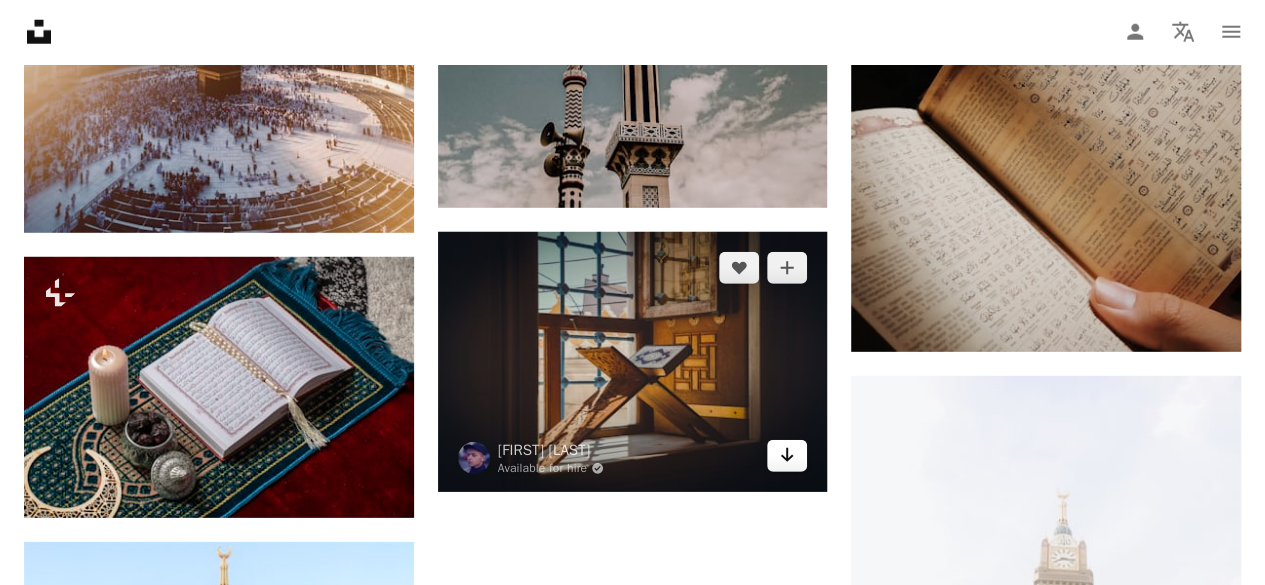 click 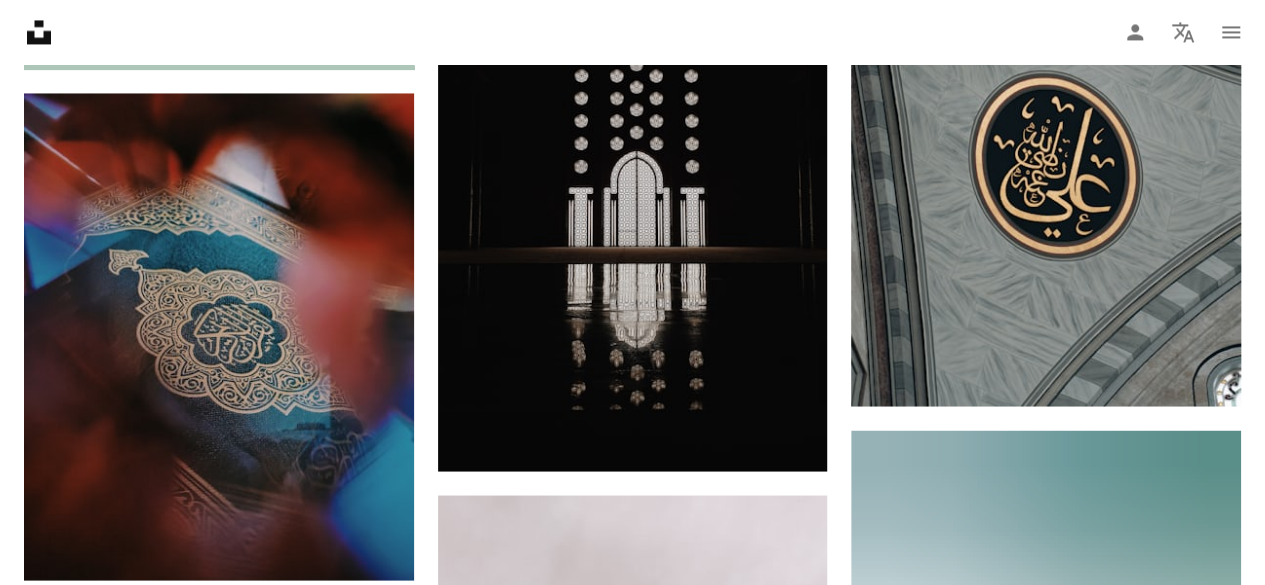 scroll, scrollTop: 5472, scrollLeft: 0, axis: vertical 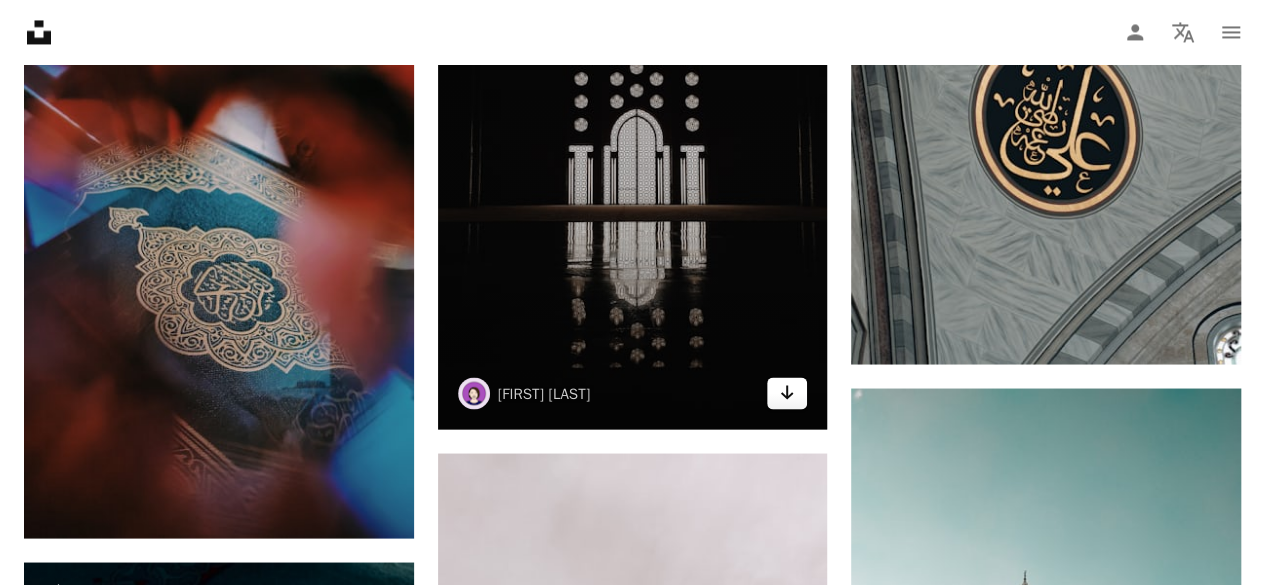 click on "Arrow pointing down" 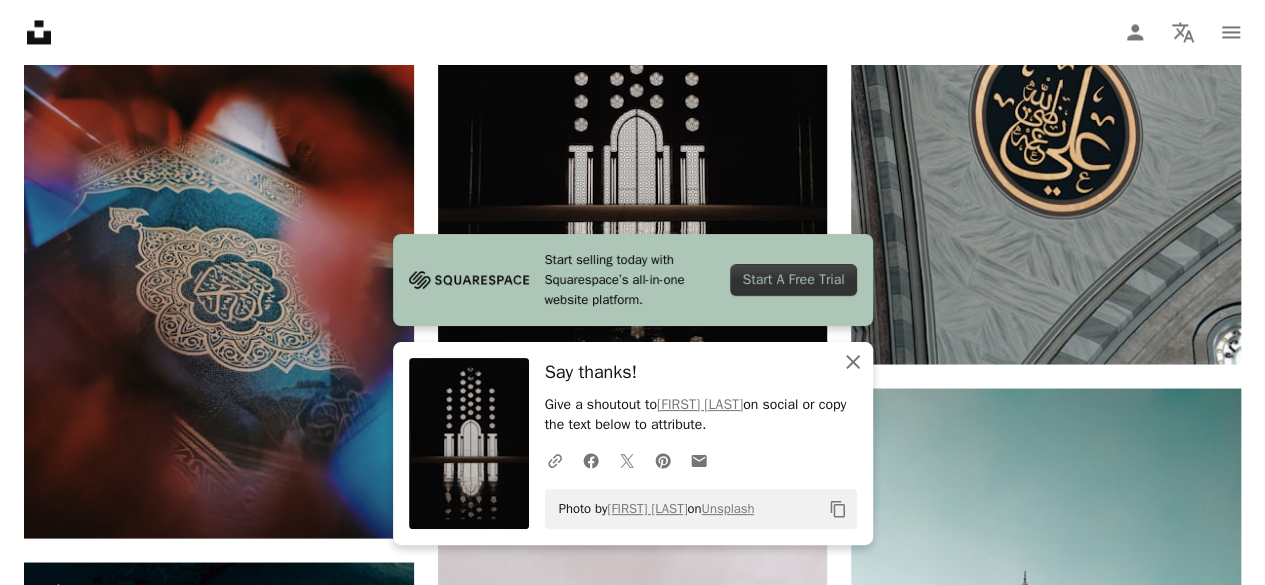click on "An X shape" 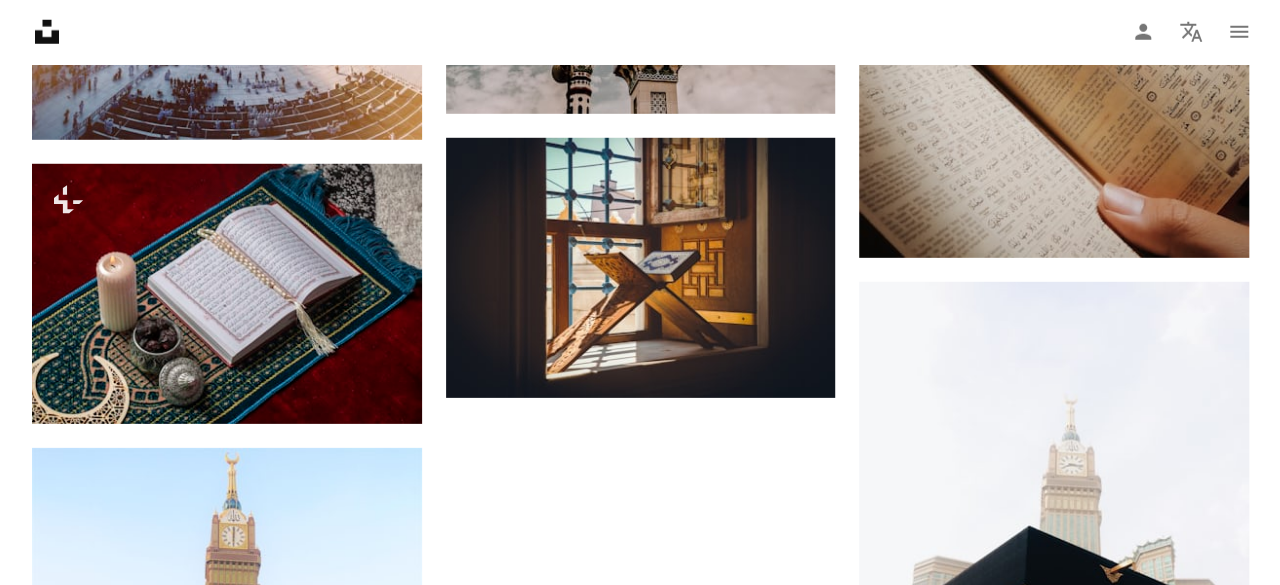 scroll, scrollTop: 6676, scrollLeft: 0, axis: vertical 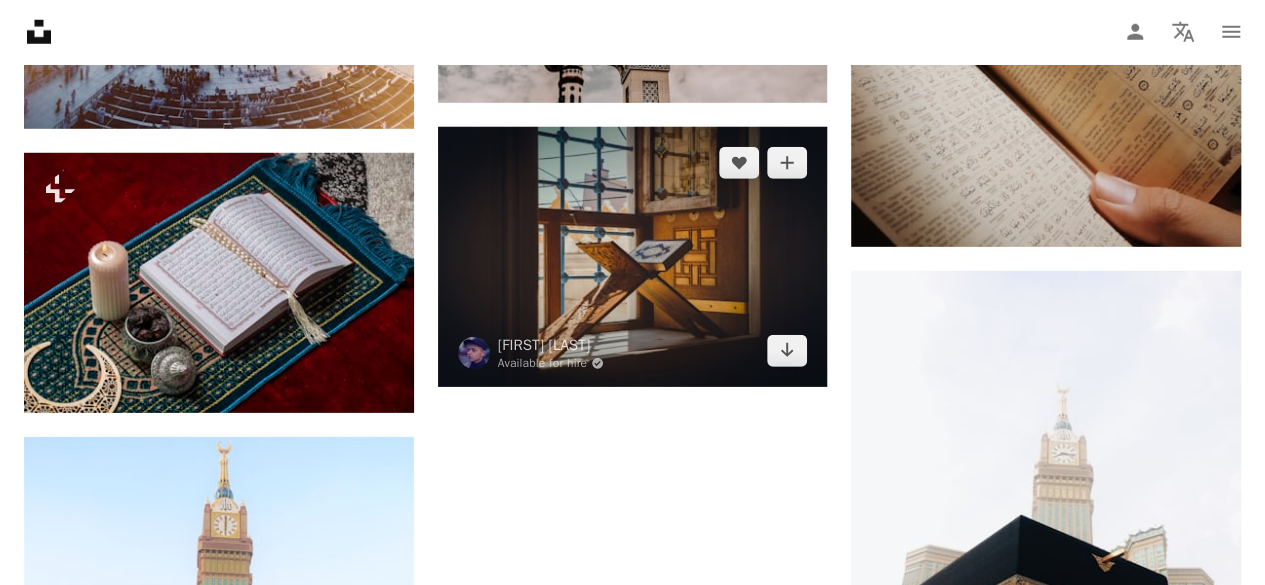 click at bounding box center [633, 257] 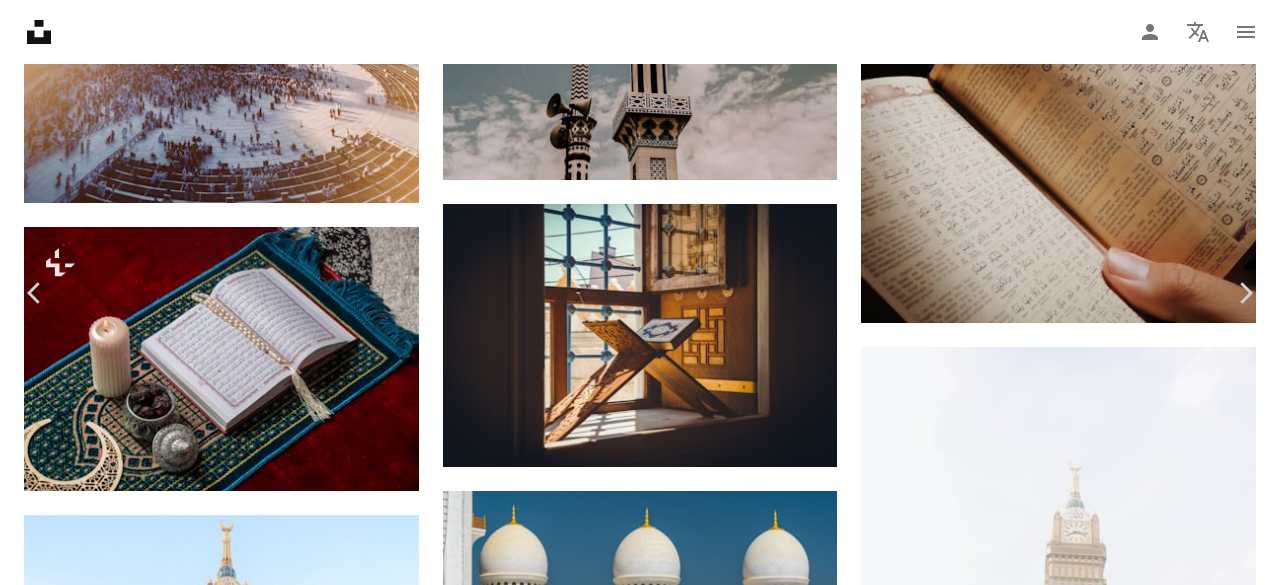 scroll, scrollTop: 1309, scrollLeft: 0, axis: vertical 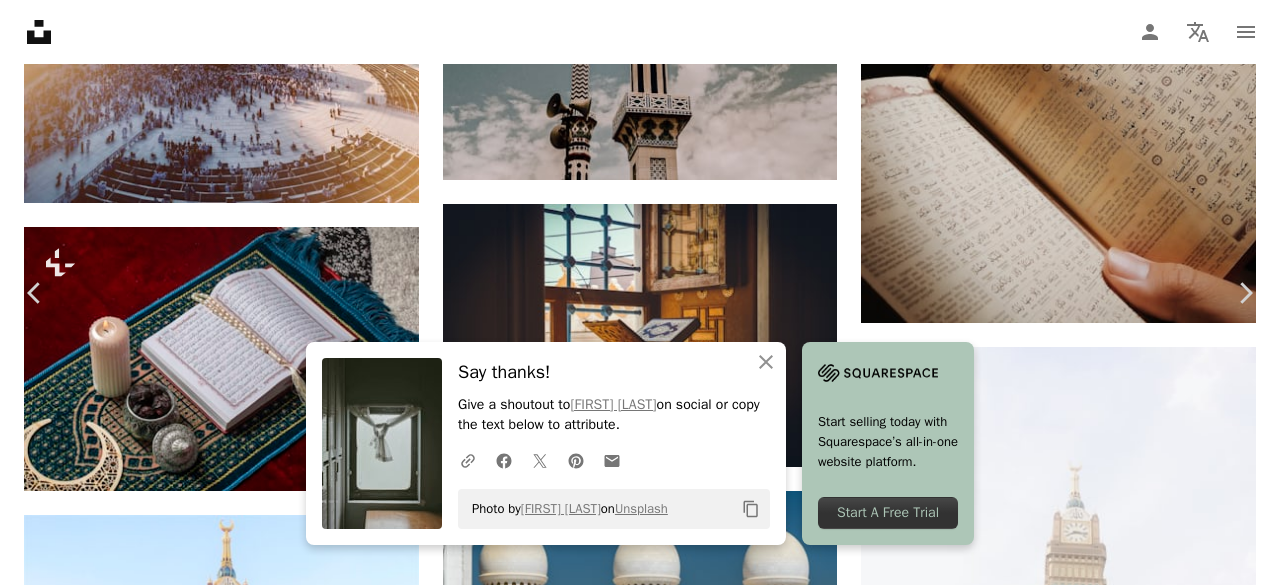 click on "Arrow pointing down" 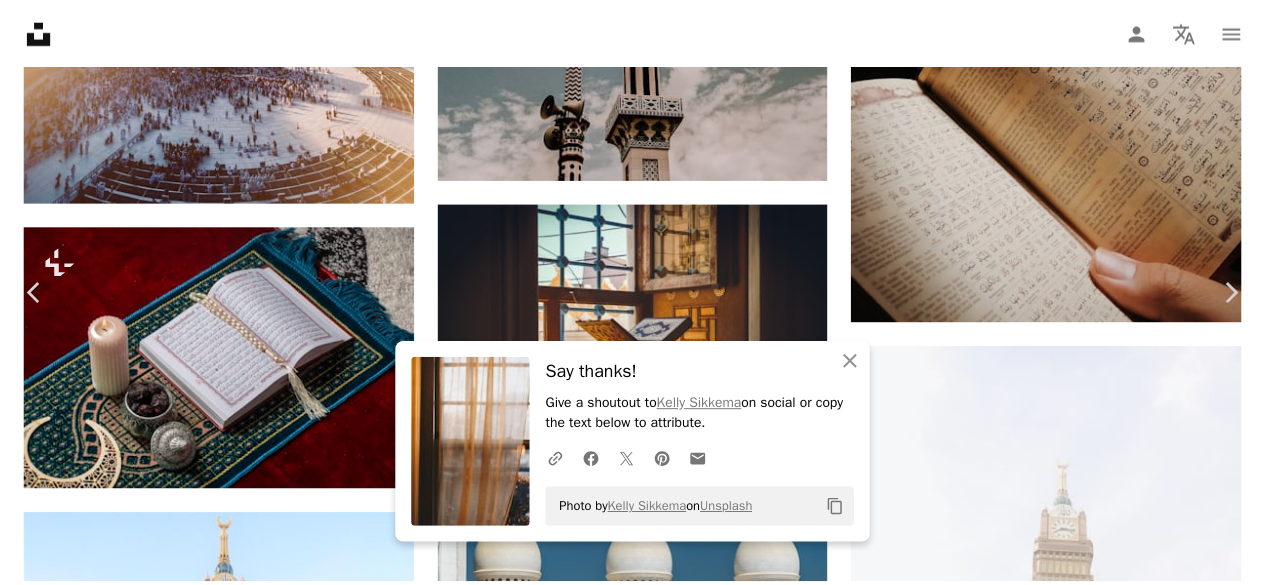 scroll, scrollTop: 4866, scrollLeft: 0, axis: vertical 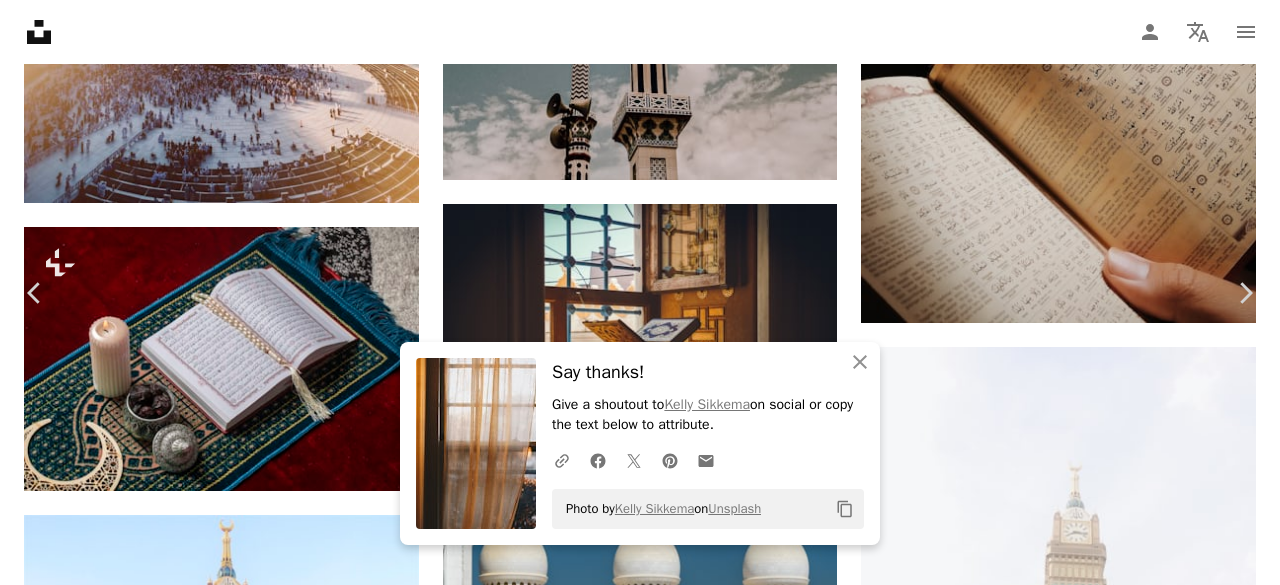 click on "An X shape" at bounding box center (20, 20) 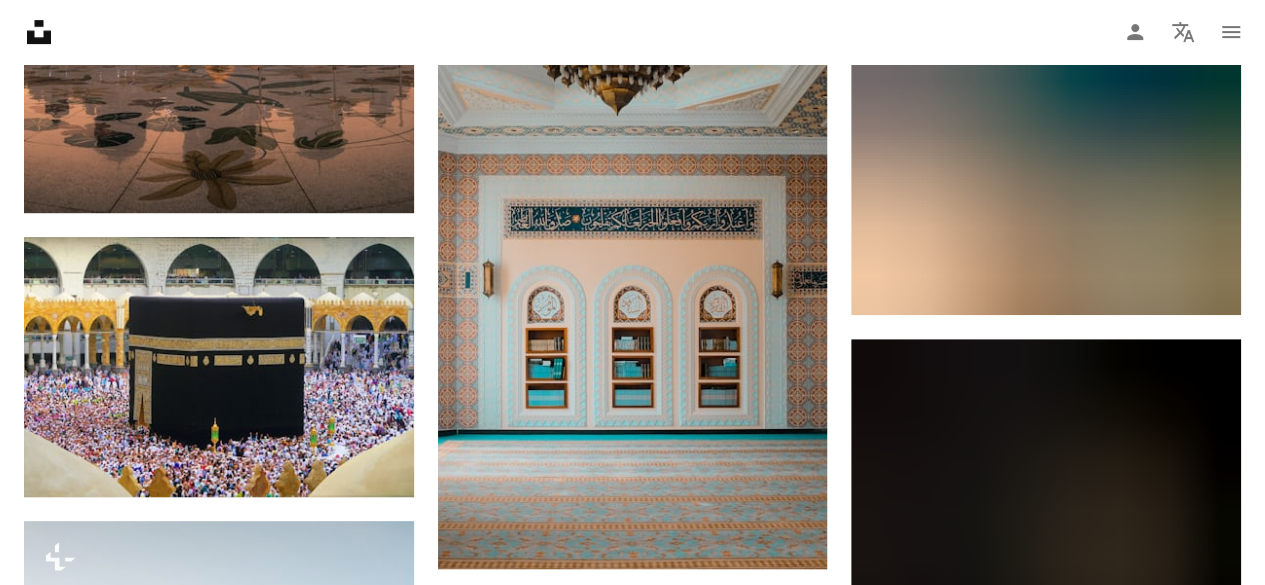 scroll, scrollTop: 8010, scrollLeft: 0, axis: vertical 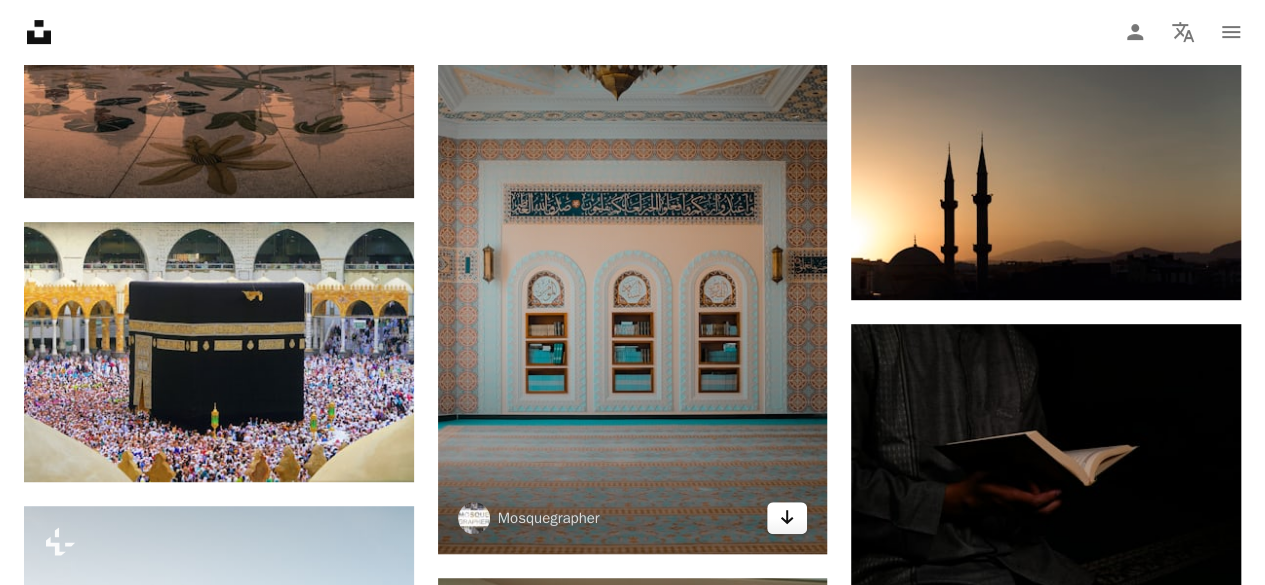 click on "Arrow pointing down" 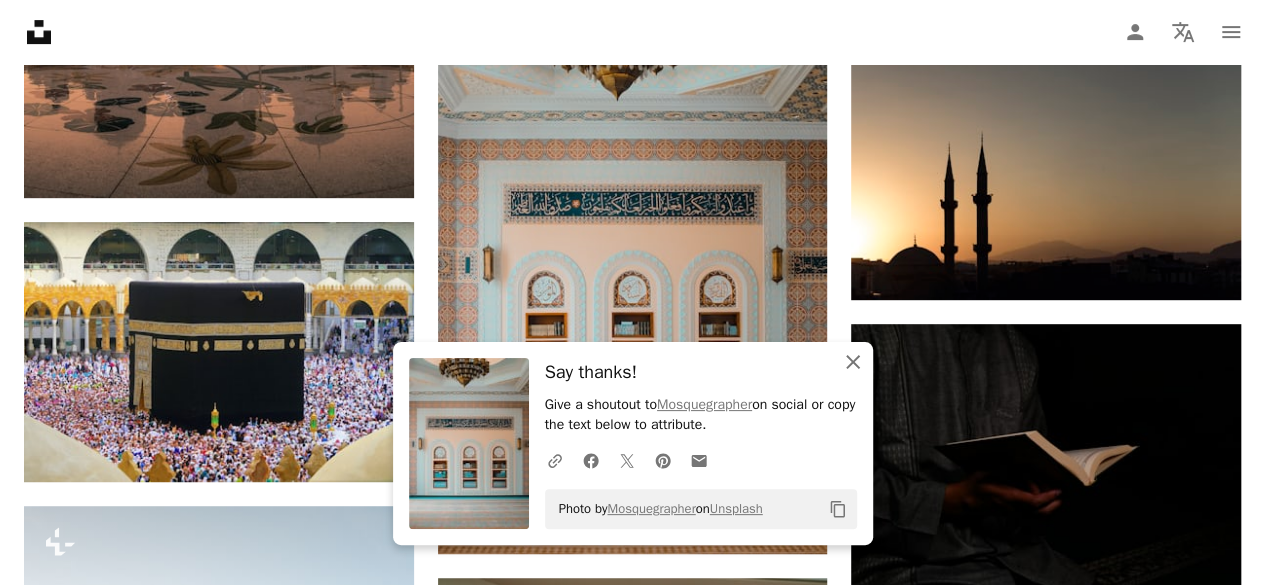 click 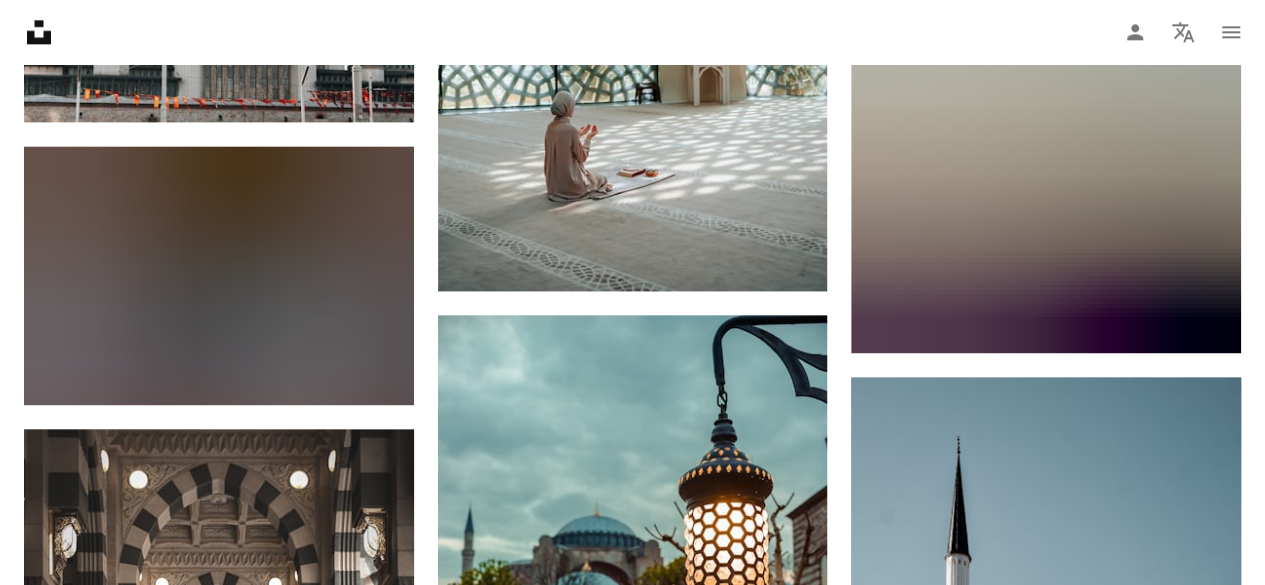 scroll, scrollTop: 8911, scrollLeft: 0, axis: vertical 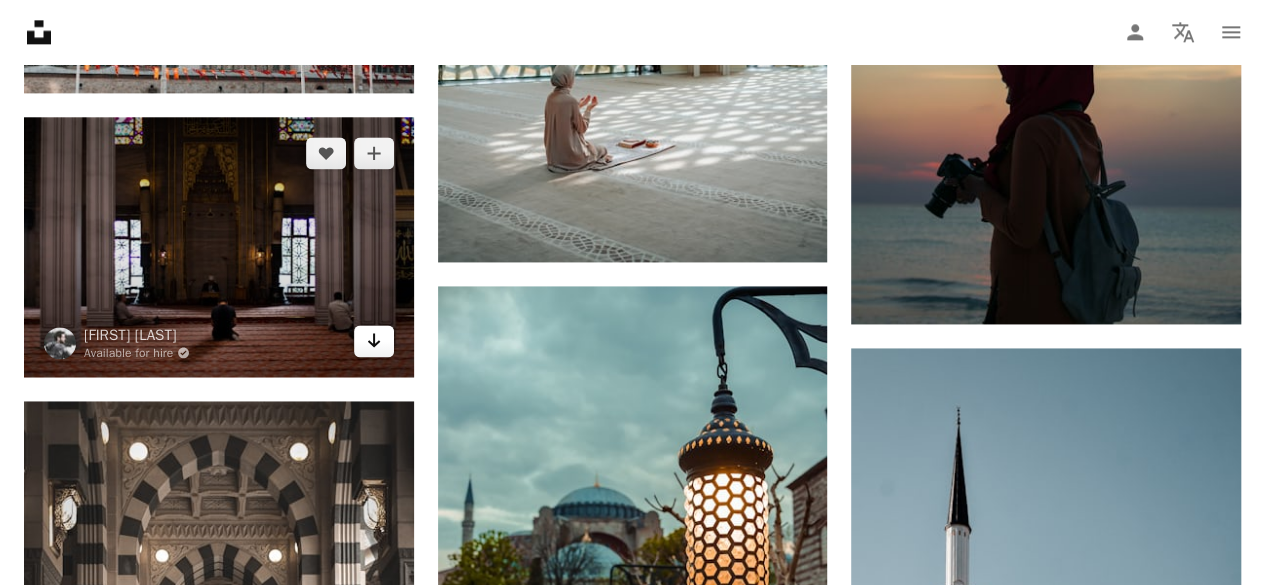 click on "Arrow pointing down" 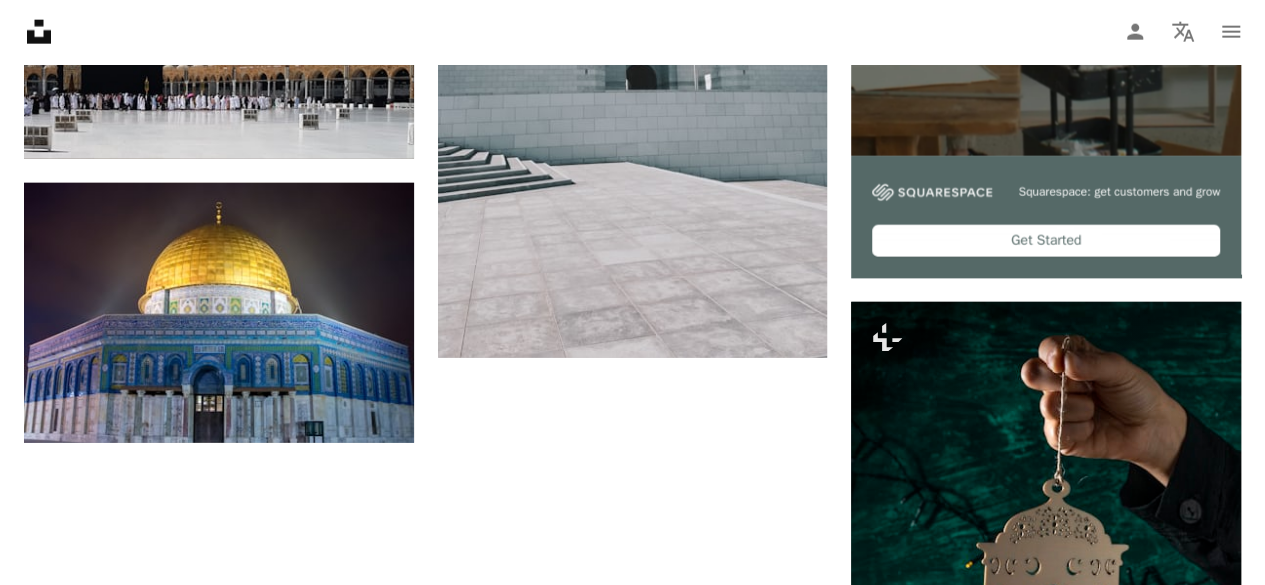 scroll, scrollTop: 9957, scrollLeft: 0, axis: vertical 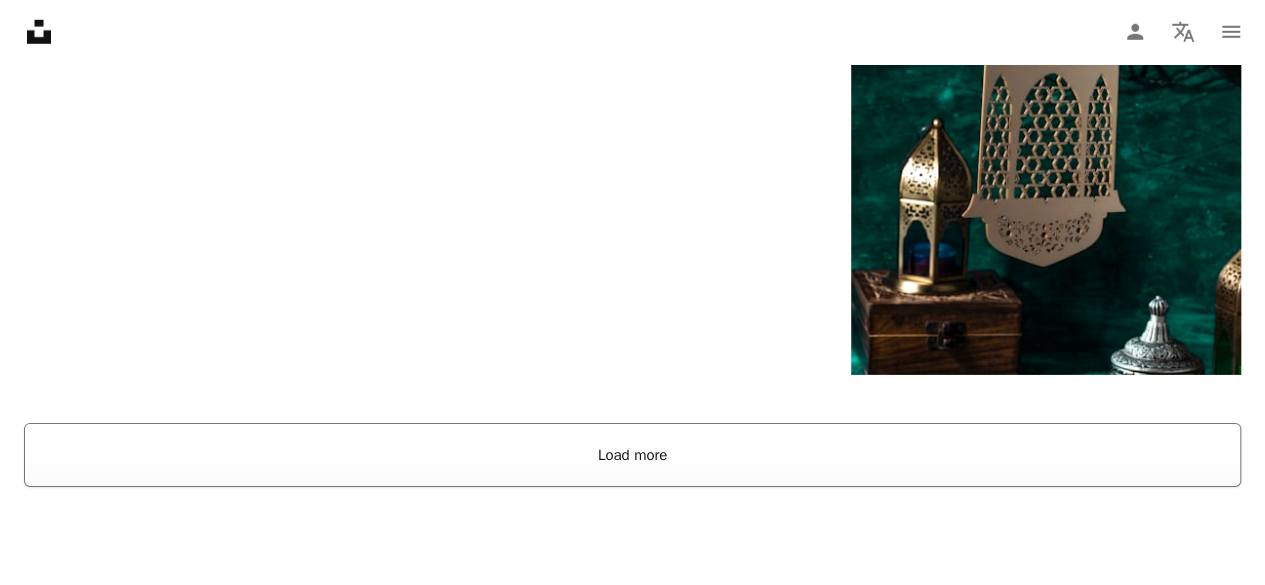 click on "Load more" at bounding box center (632, 455) 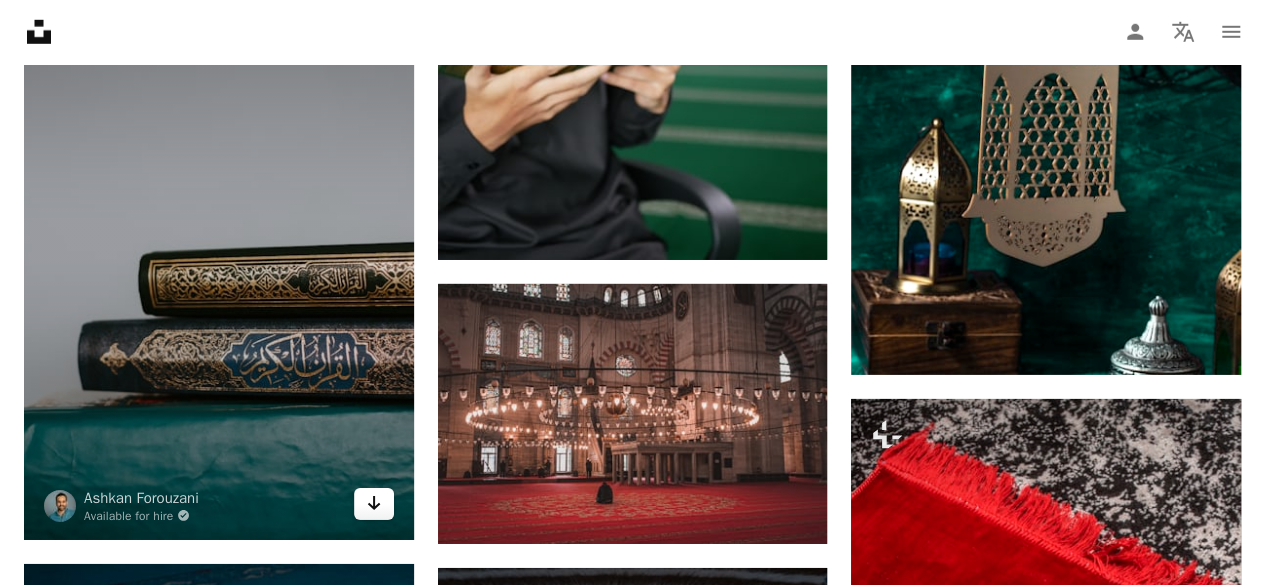 click 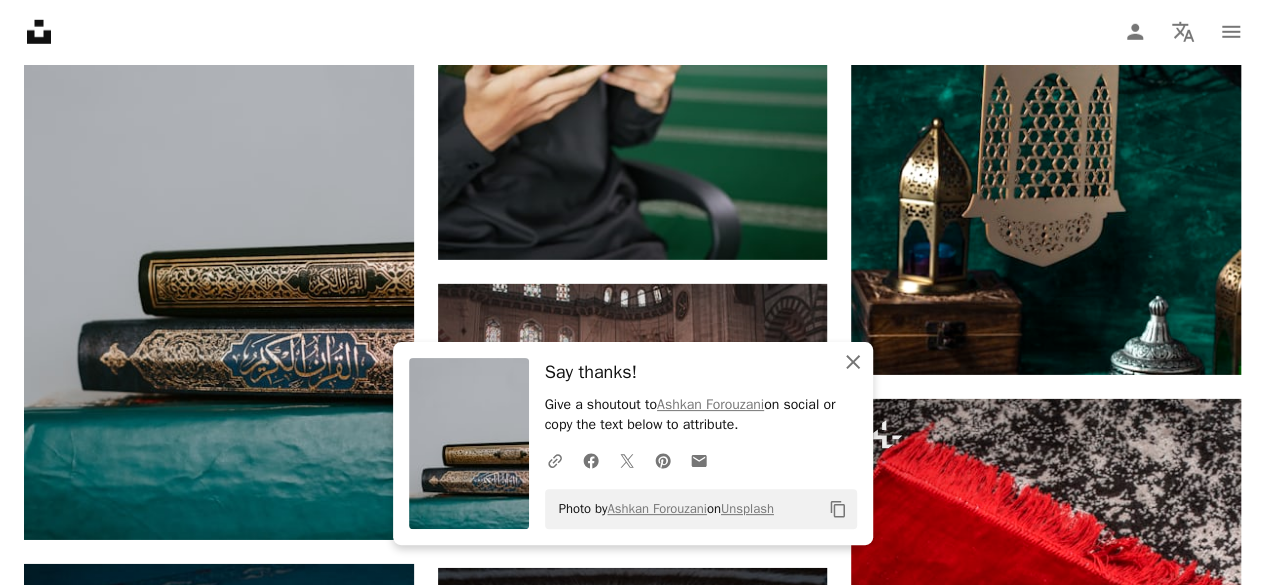 click on "An X shape" 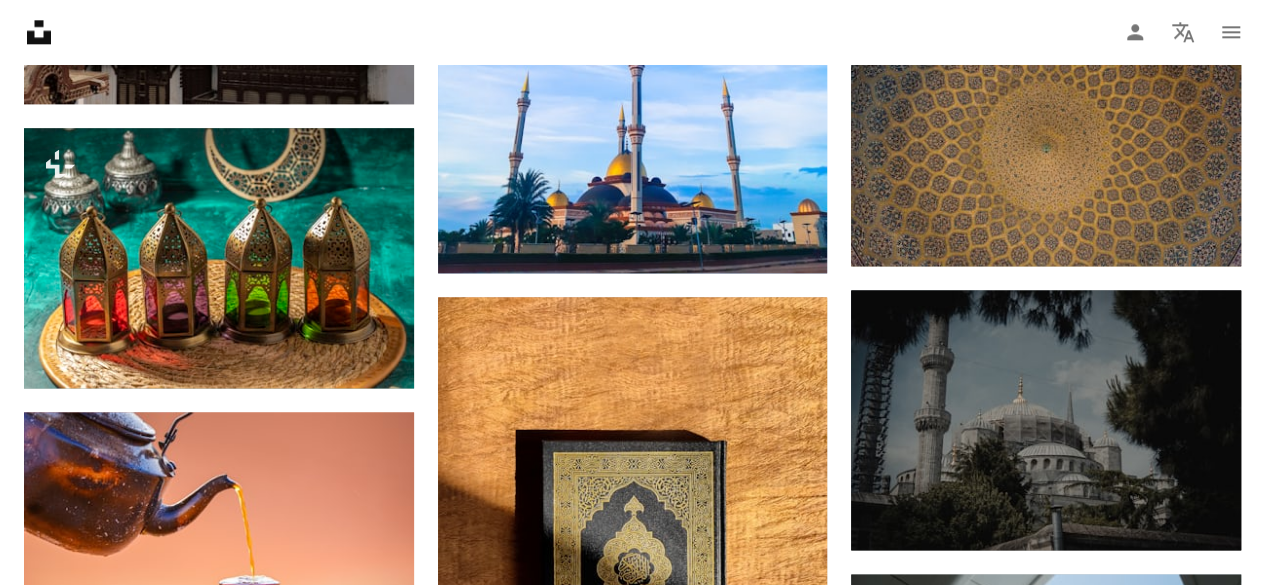scroll, scrollTop: 12448, scrollLeft: 0, axis: vertical 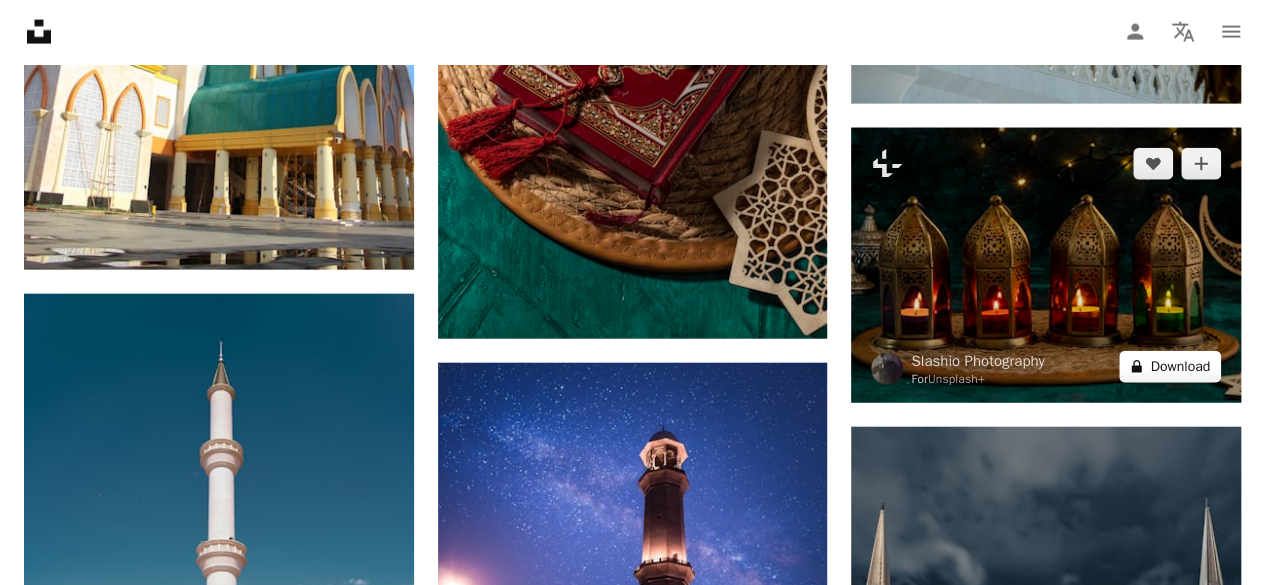 click on "A lock Download" at bounding box center [1170, 367] 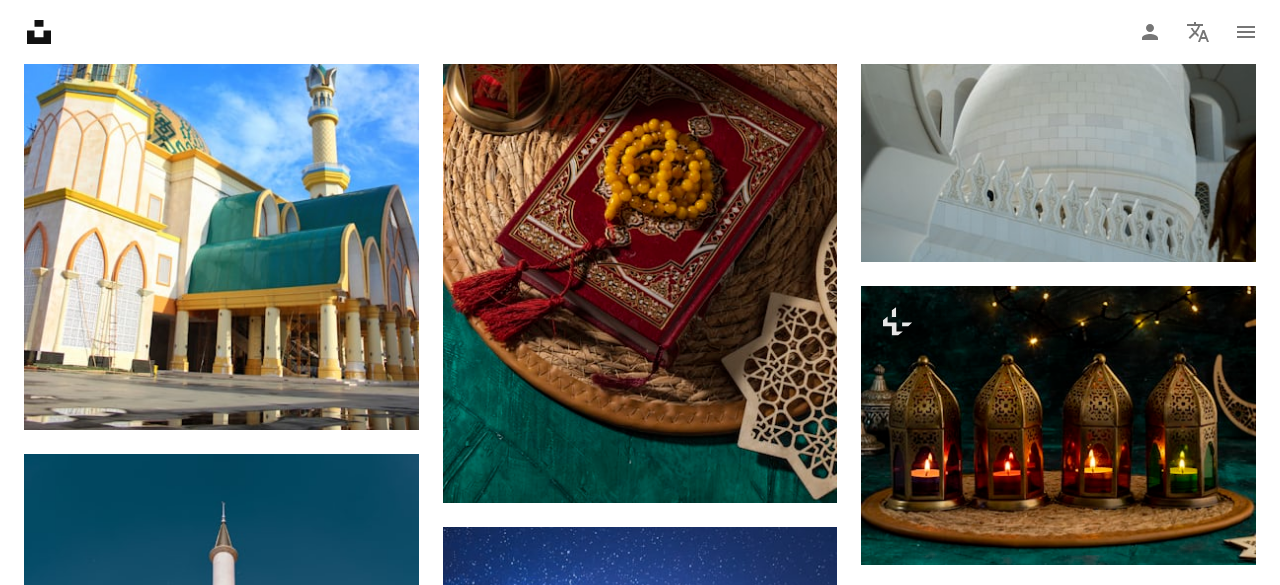 click on "An X shape Premium, ready to use images. Get unlimited access. A plus sign Members-only content added monthly A plus sign Unlimited royalty-free downloads A plus sign Illustrations  New A plus sign Enhanced legal protections yearly 66%  off monthly $12   $4 USD per month * Get  Unsplash+ * When paid annually, billed upfront  $48 Taxes where applicable. Renews automatically. Cancel anytime." at bounding box center (640, 4406) 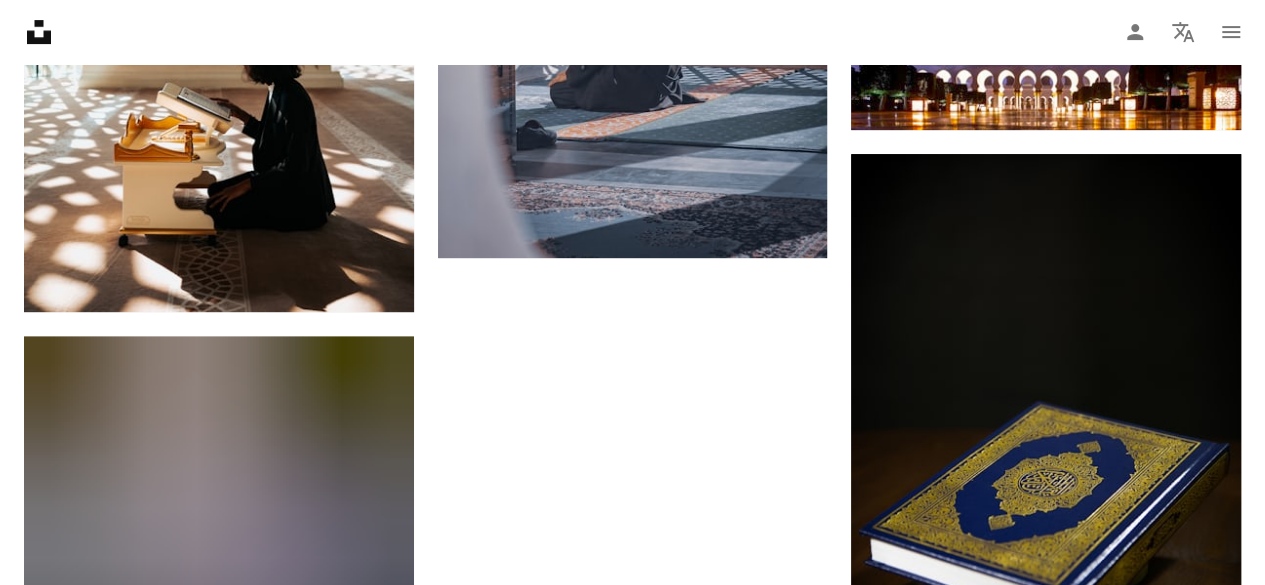 scroll, scrollTop: 15561, scrollLeft: 0, axis: vertical 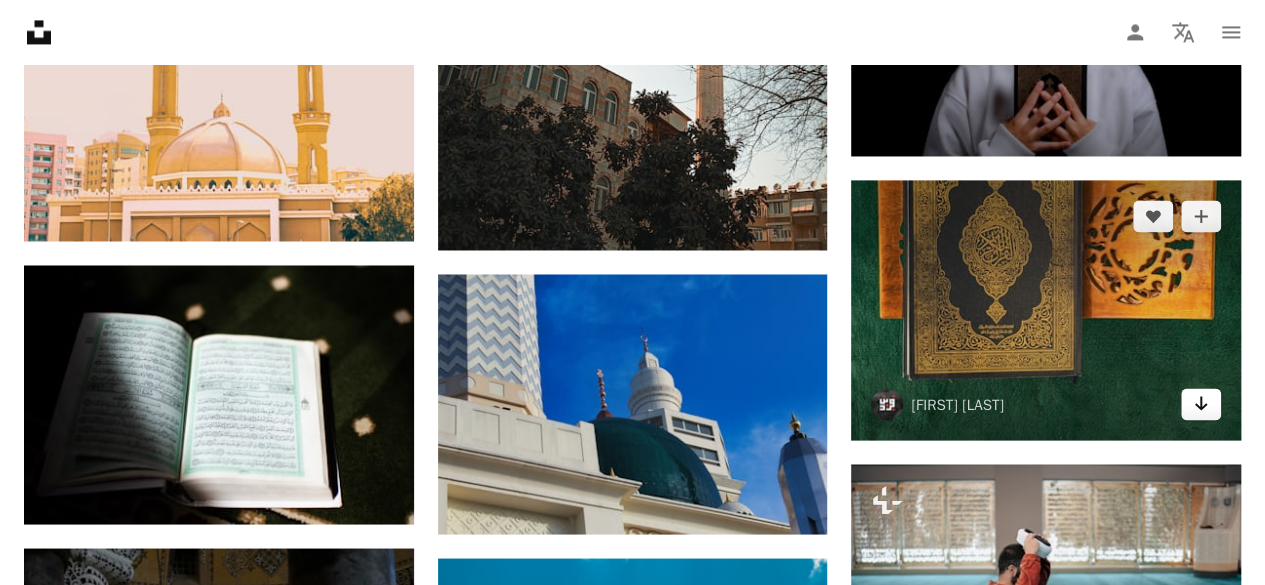 click on "Arrow pointing down" 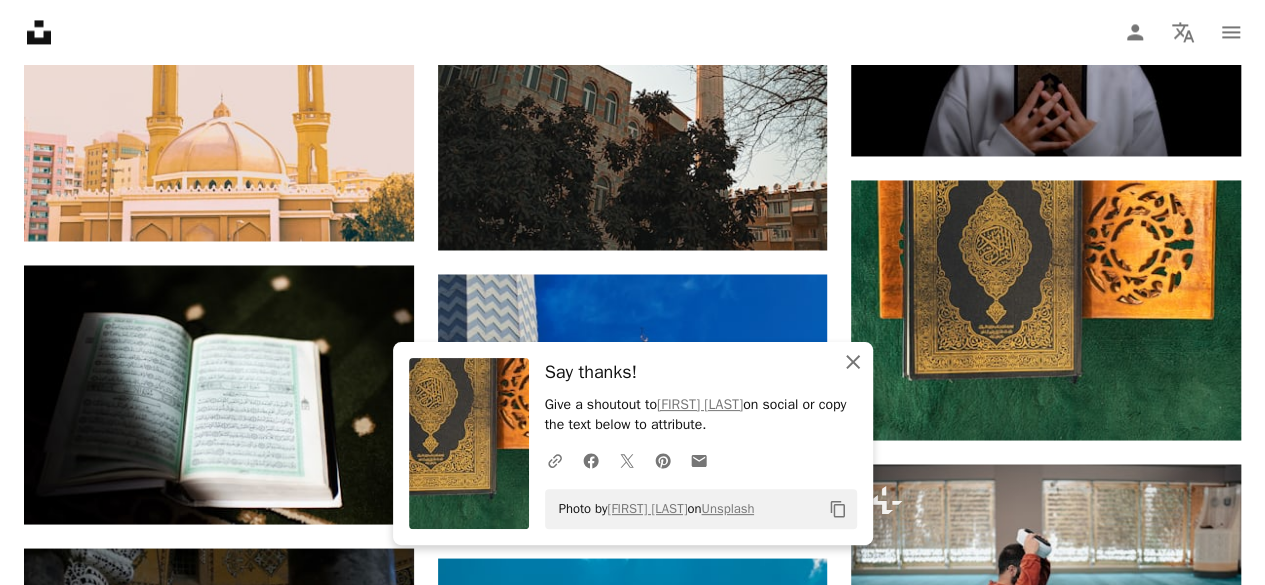 click 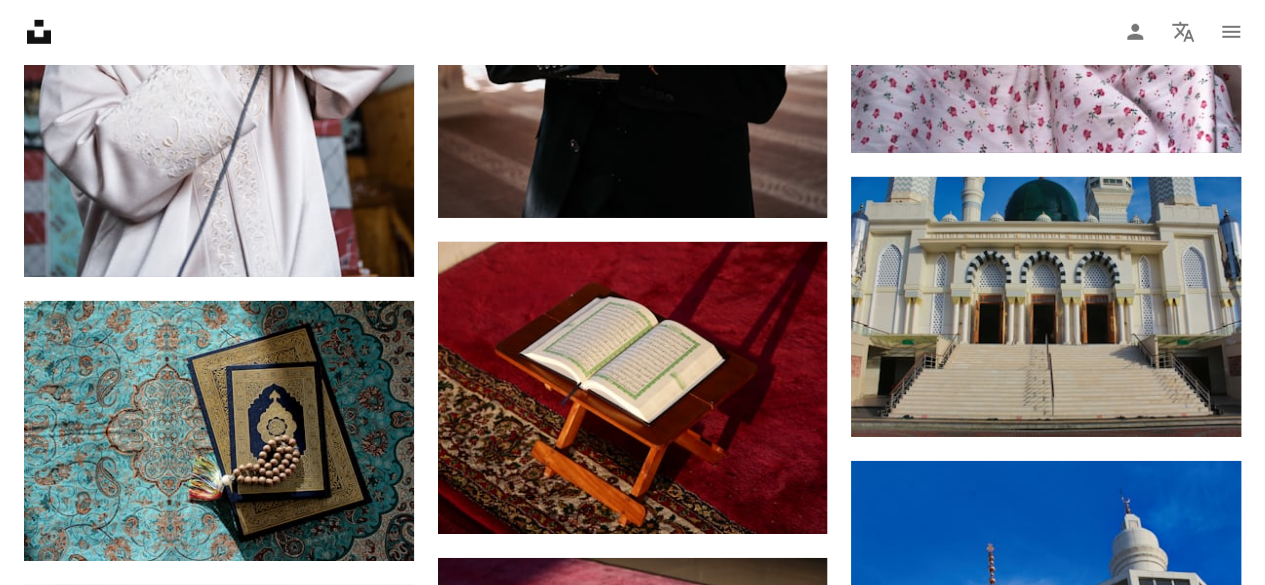 scroll, scrollTop: 25935, scrollLeft: 0, axis: vertical 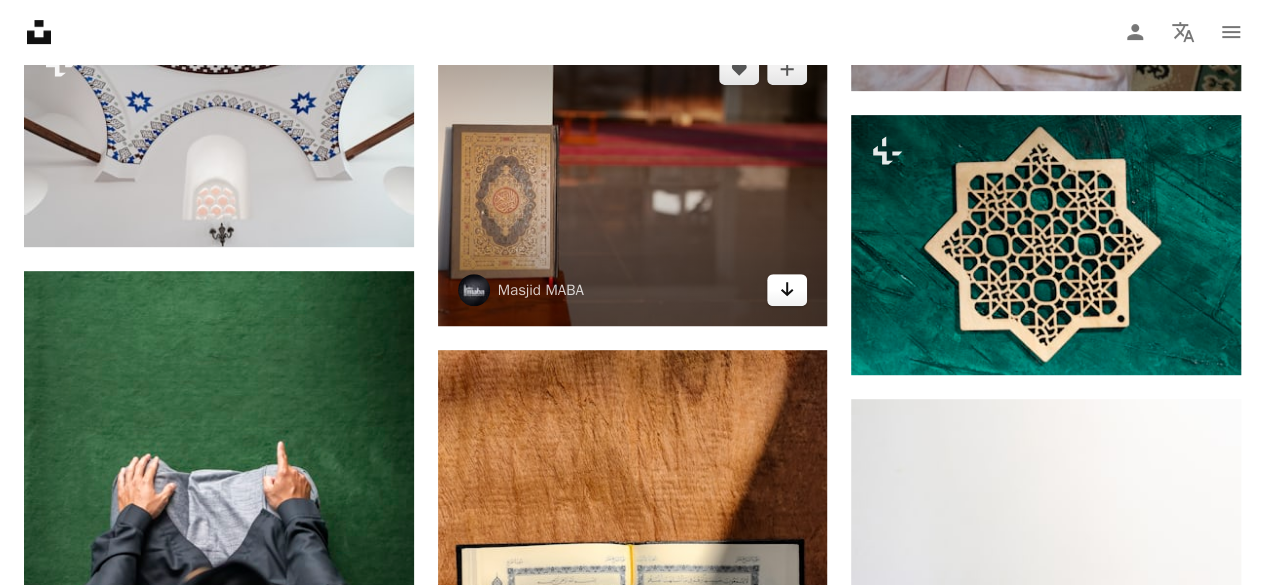 click on "Arrow pointing down" at bounding box center (787, 290) 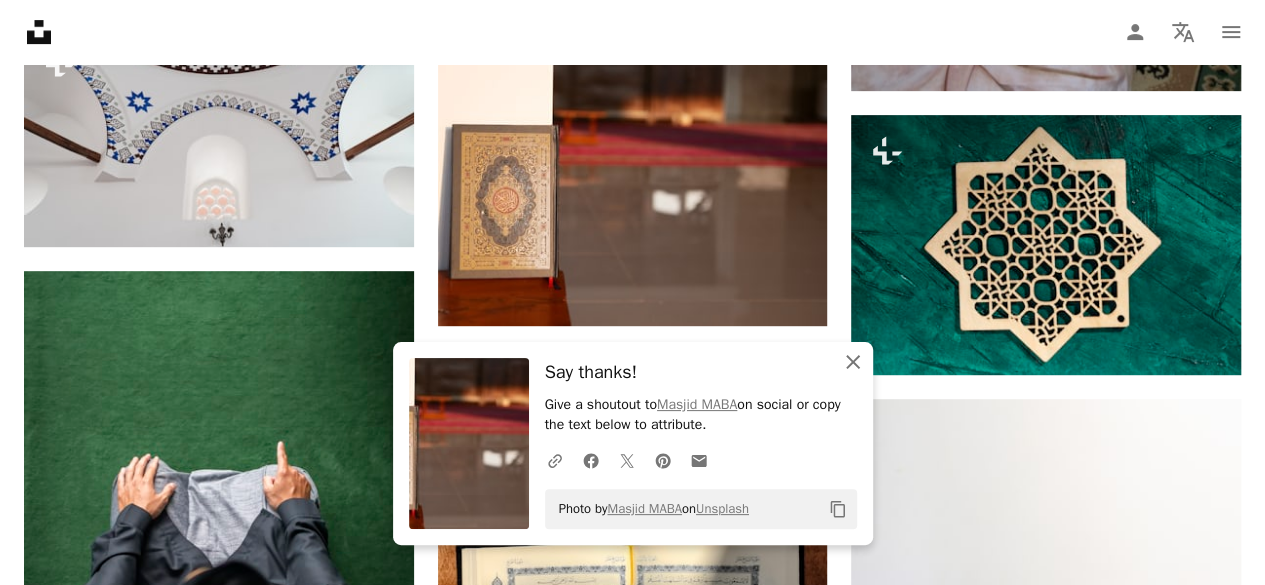 click on "An X shape" 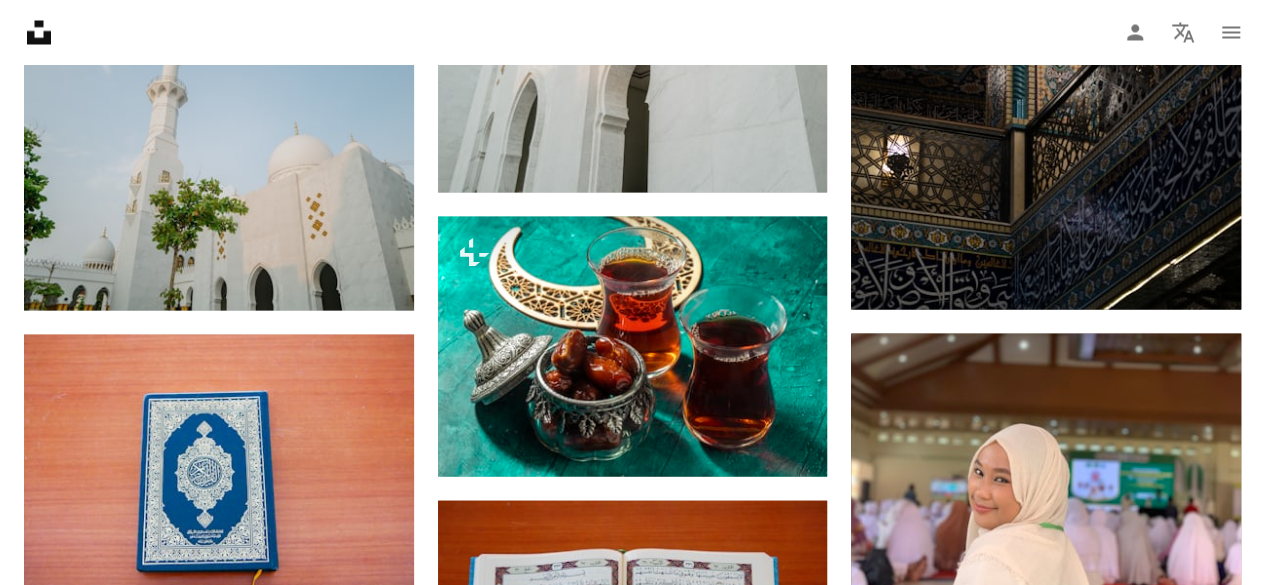 scroll, scrollTop: 32311, scrollLeft: 0, axis: vertical 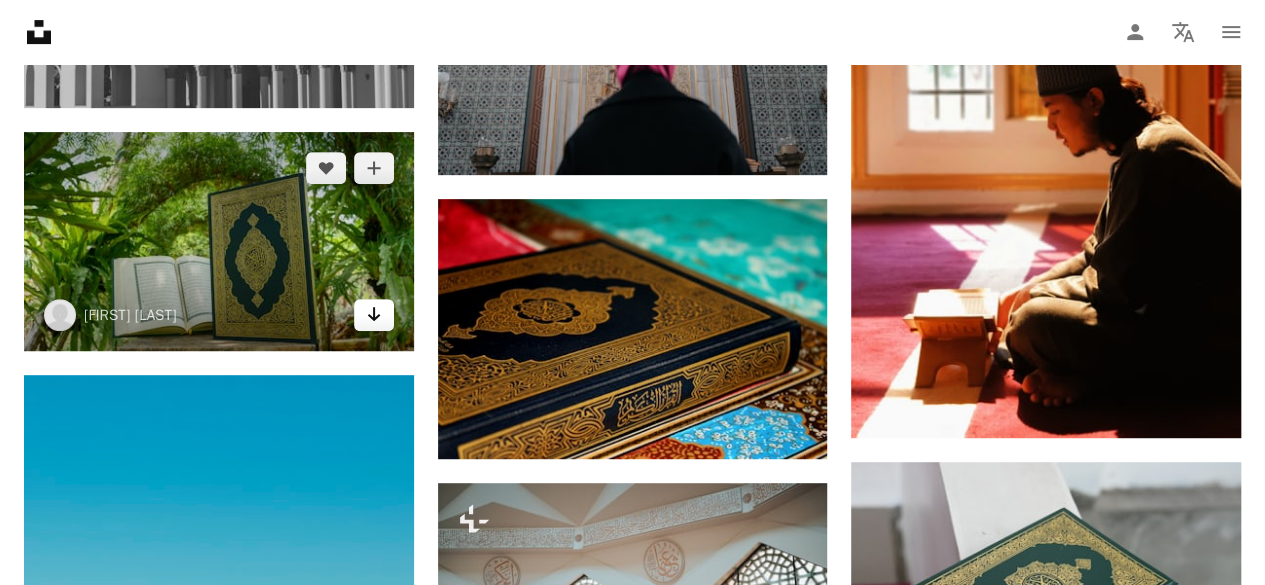 click on "Arrow pointing down" 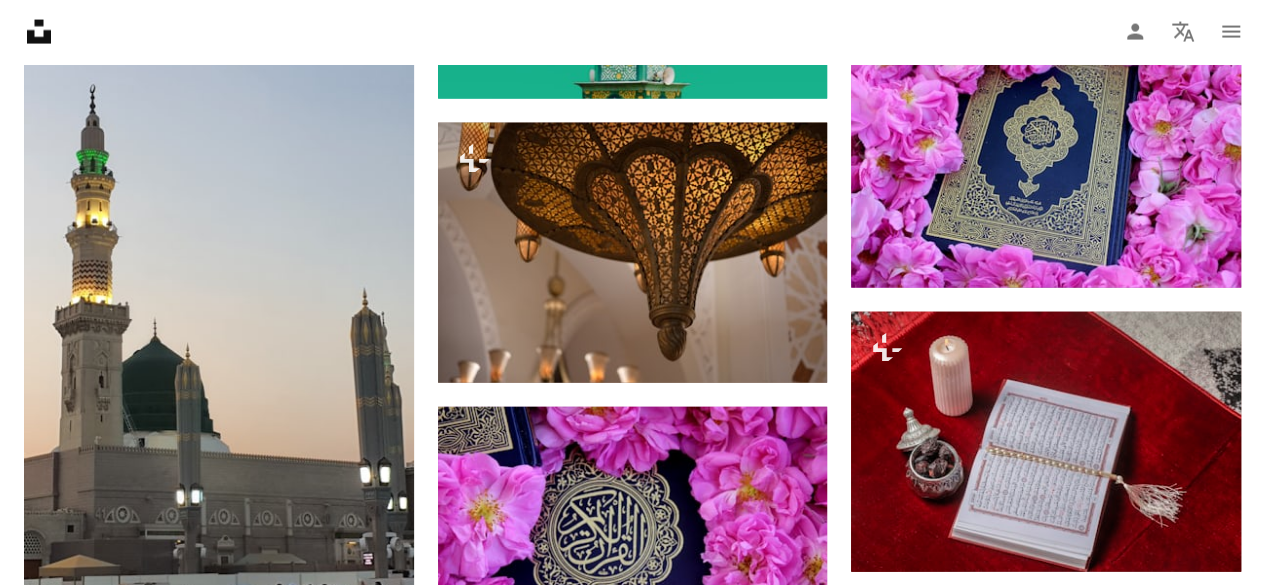 scroll, scrollTop: 40070, scrollLeft: 0, axis: vertical 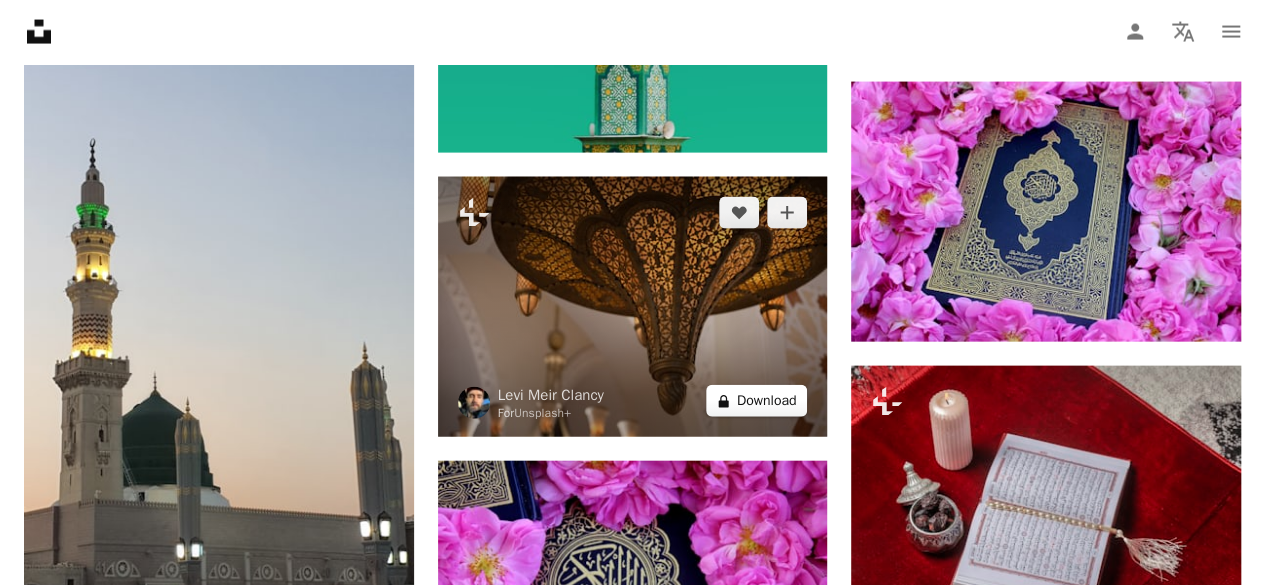 click on "A lock Download" at bounding box center [757, 401] 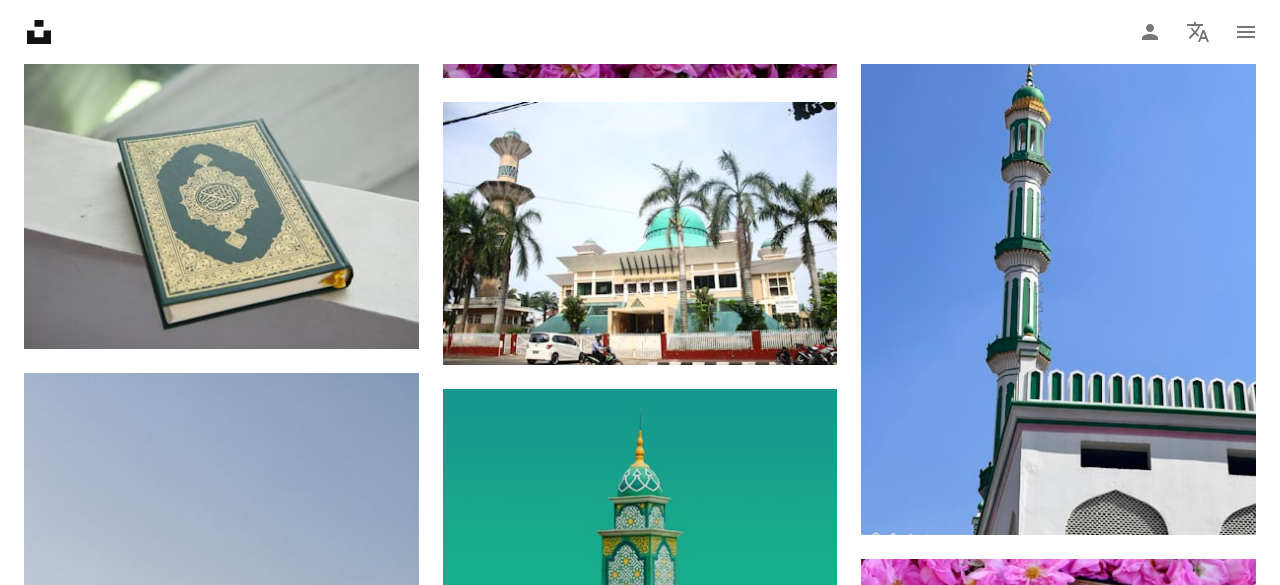 click on "An X shape Premium, ready to use images. Get unlimited access. A plus sign Members-only content added monthly A plus sign Unlimited royalty-free downloads A plus sign Illustrations  New A plus sign Enhanced legal protections yearly 66%  off monthly $12   $4 USD per month * Get  Unsplash+ * When paid annually, billed upfront  $48 Taxes where applicable. Renews automatically. Cancel anytime." at bounding box center [640, 4719] 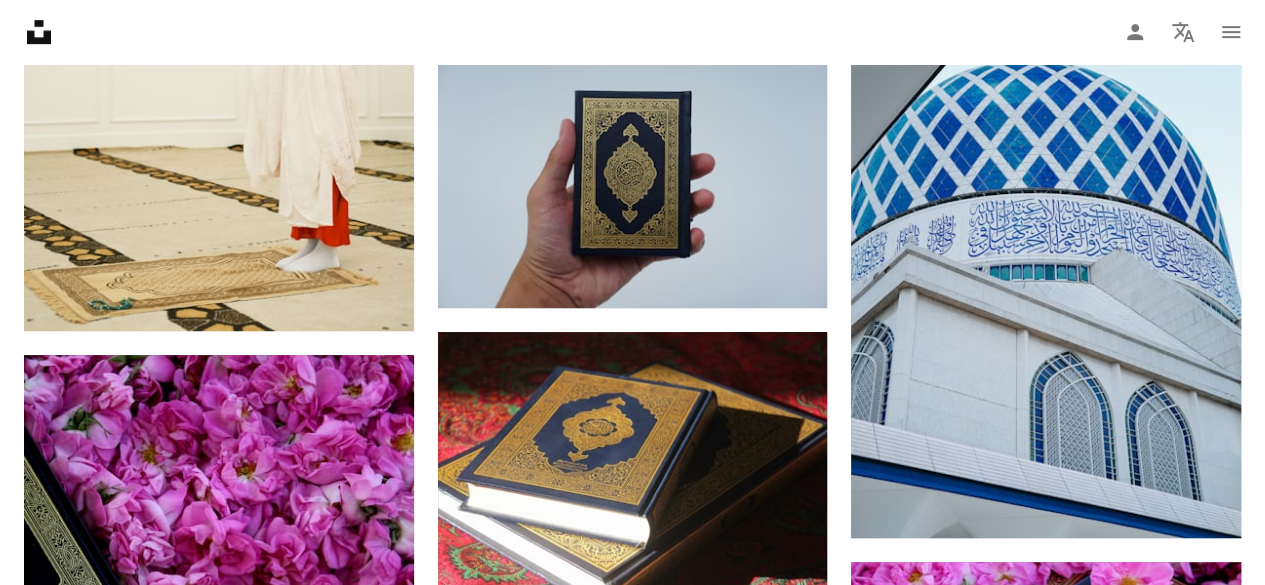 scroll, scrollTop: 42514, scrollLeft: 0, axis: vertical 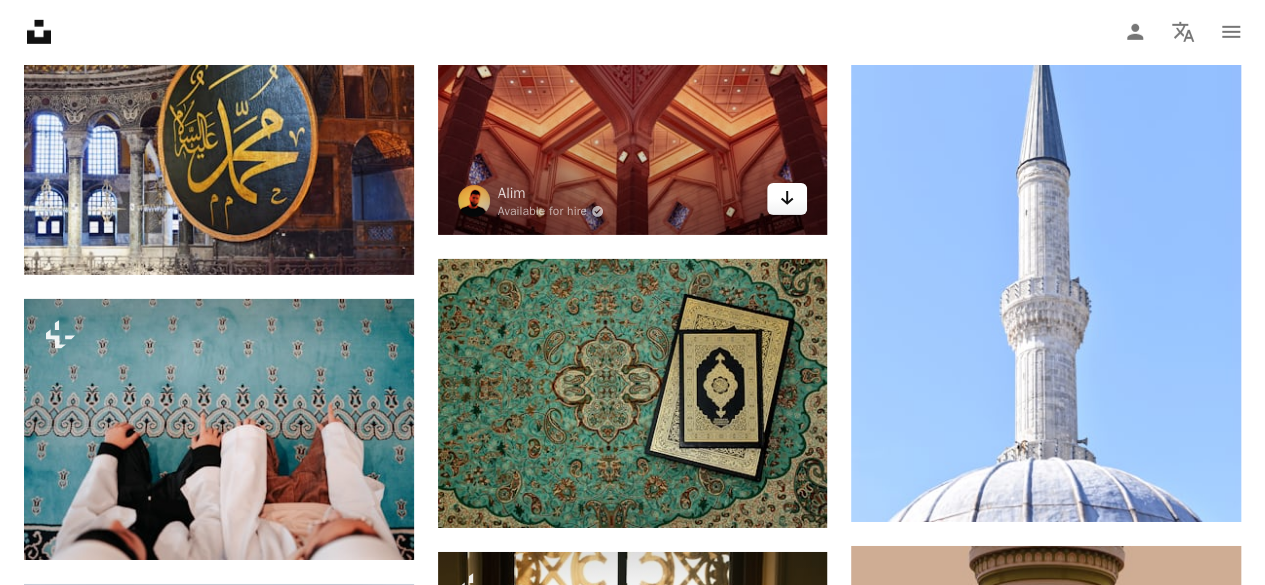 click 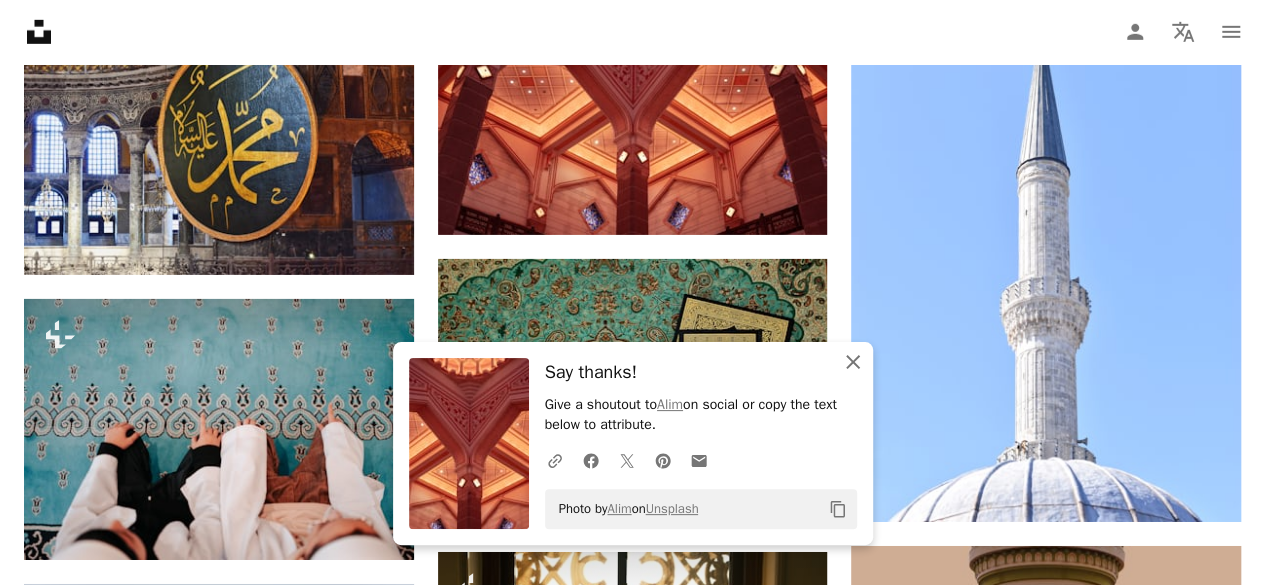 click 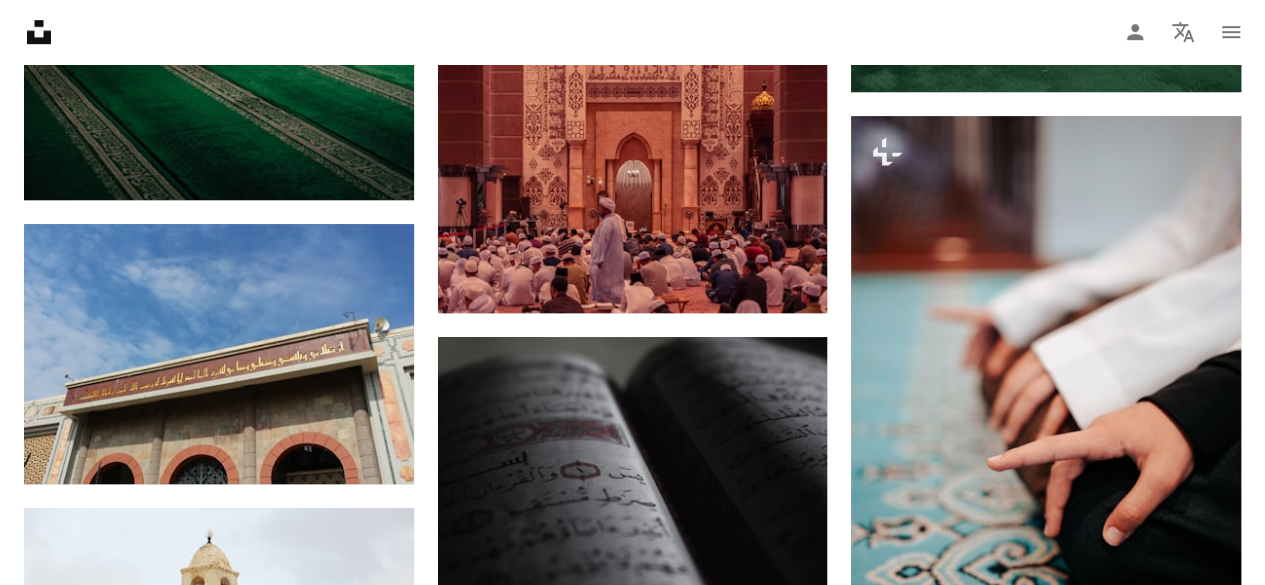 scroll, scrollTop: 49968, scrollLeft: 0, axis: vertical 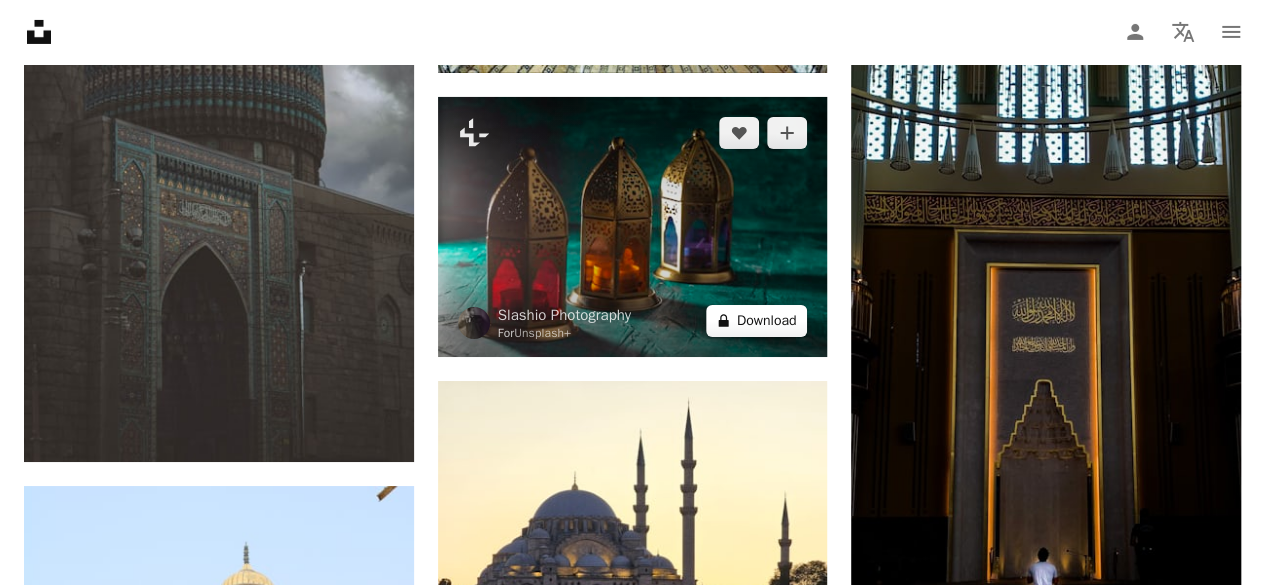 click on "A lock Download" at bounding box center (757, 321) 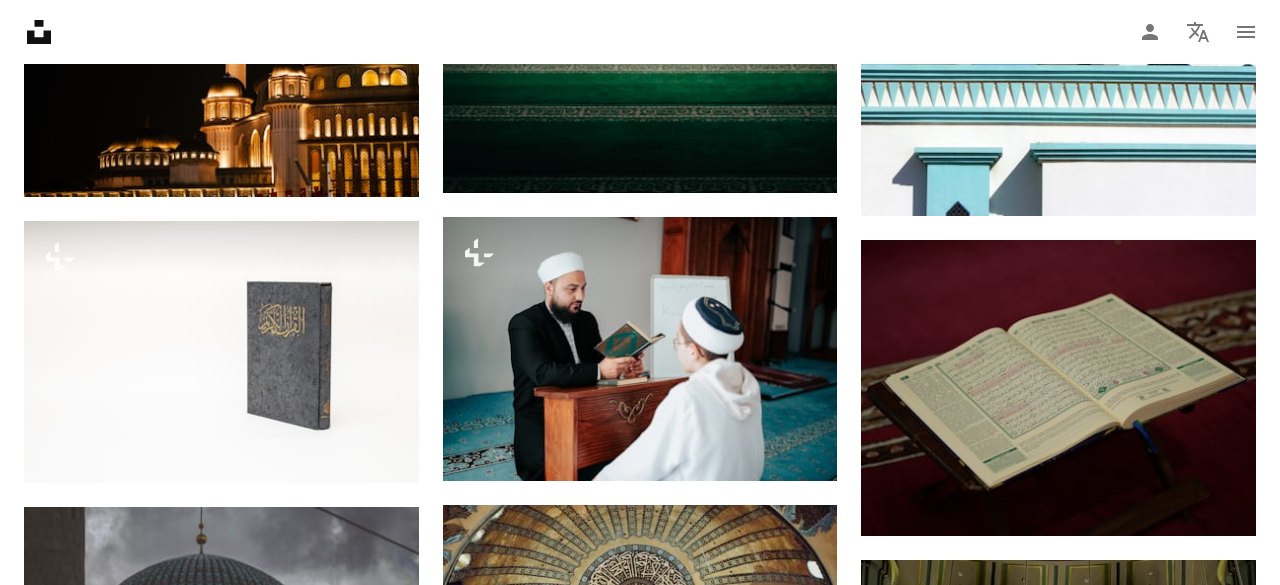 click on "An X shape Premium, ready to use images. Get unlimited access. A plus sign Members-only content added monthly A plus sign Unlimited royalty-free downloads A plus sign Illustrations  New A plus sign Enhanced legal protections yearly 66%  off monthly $12   $4 USD per month * Get  Unsplash+ * When paid annually, billed upfront  $48 Taxes where applicable. Renews automatically. Cancel anytime." at bounding box center (640, 6010) 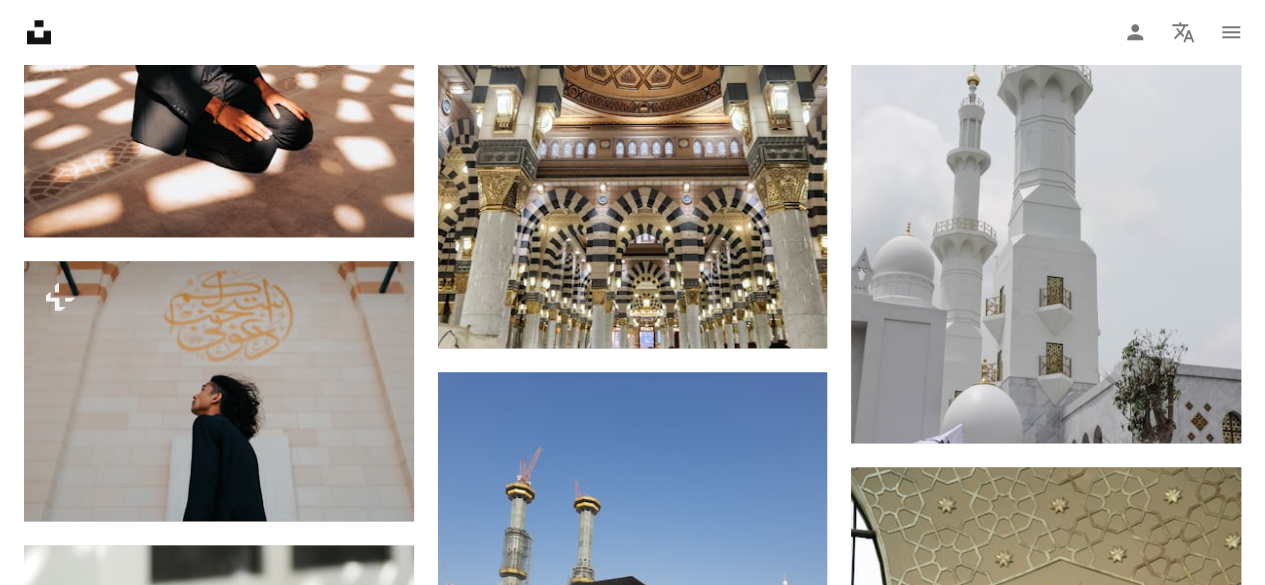 scroll, scrollTop: 62291, scrollLeft: 0, axis: vertical 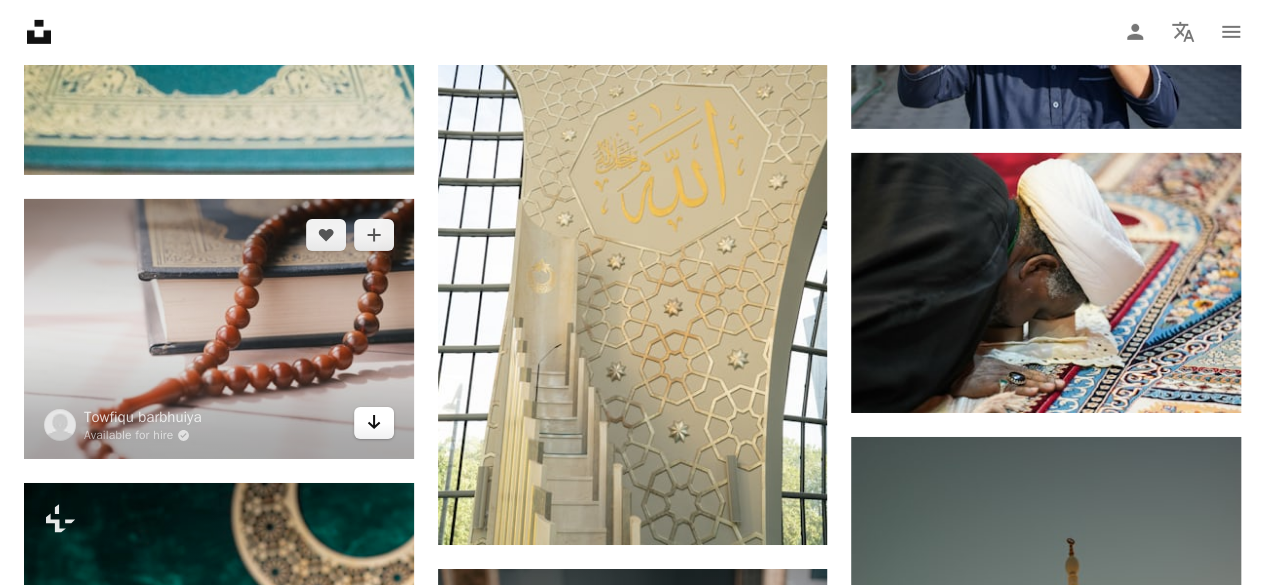 click on "Arrow pointing down" at bounding box center [374, 423] 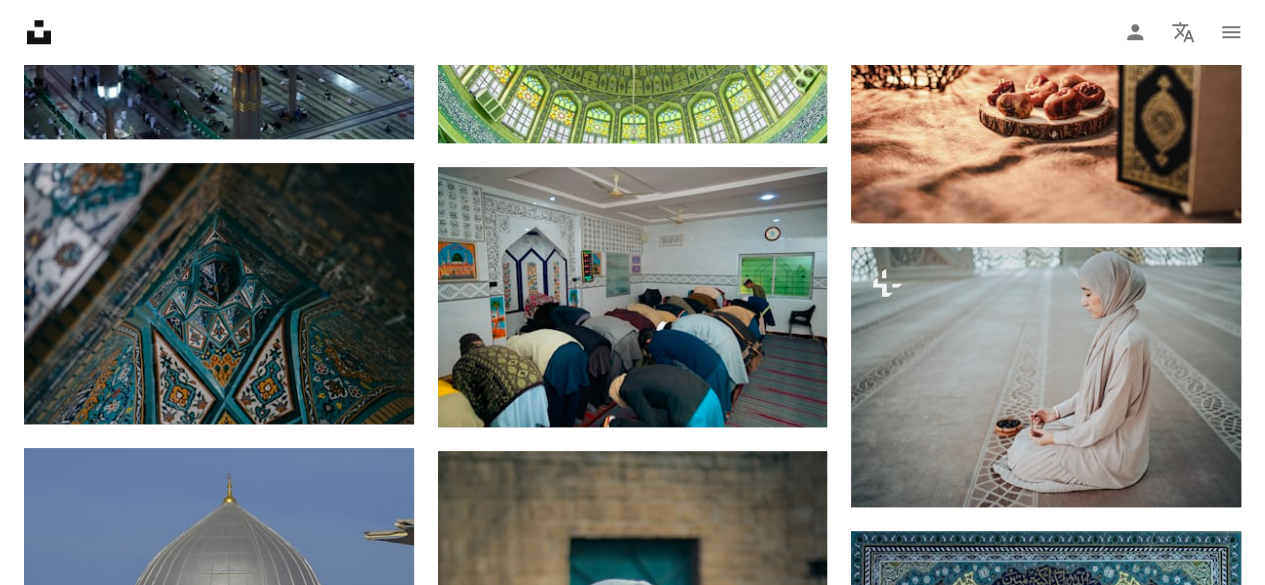 scroll, scrollTop: 68814, scrollLeft: 0, axis: vertical 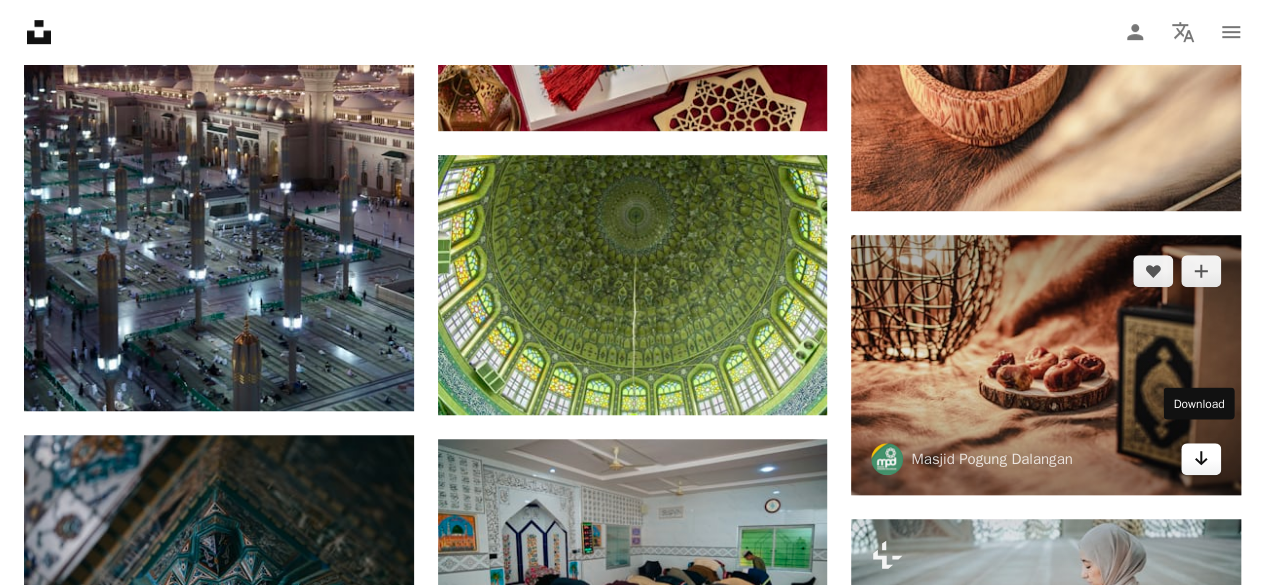 click 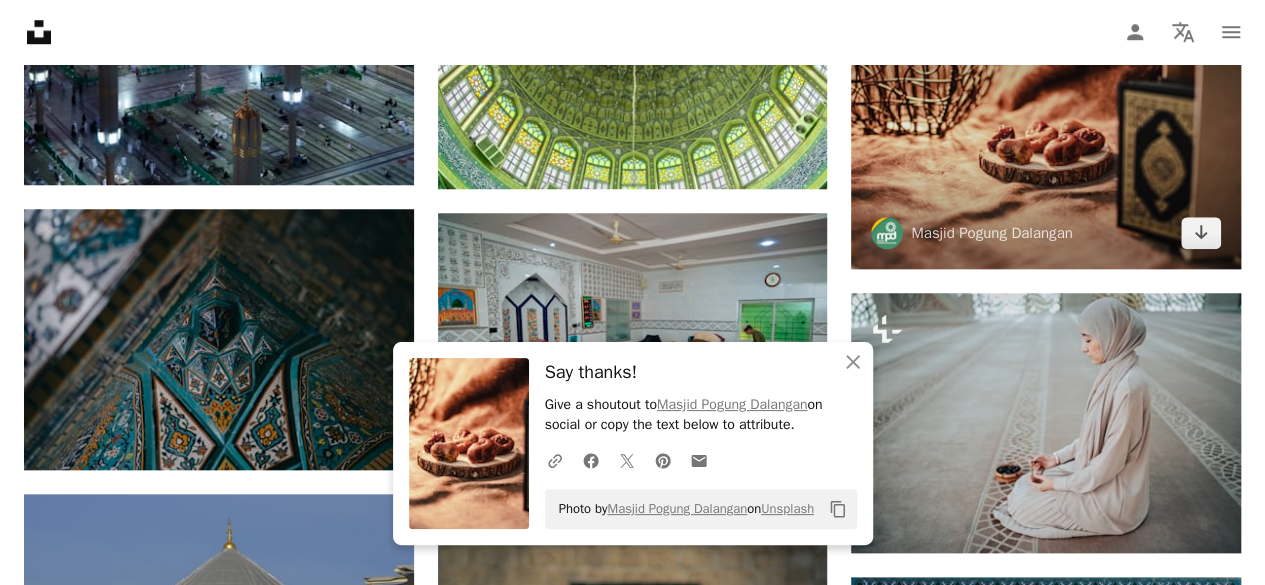scroll, scrollTop: 69221, scrollLeft: 0, axis: vertical 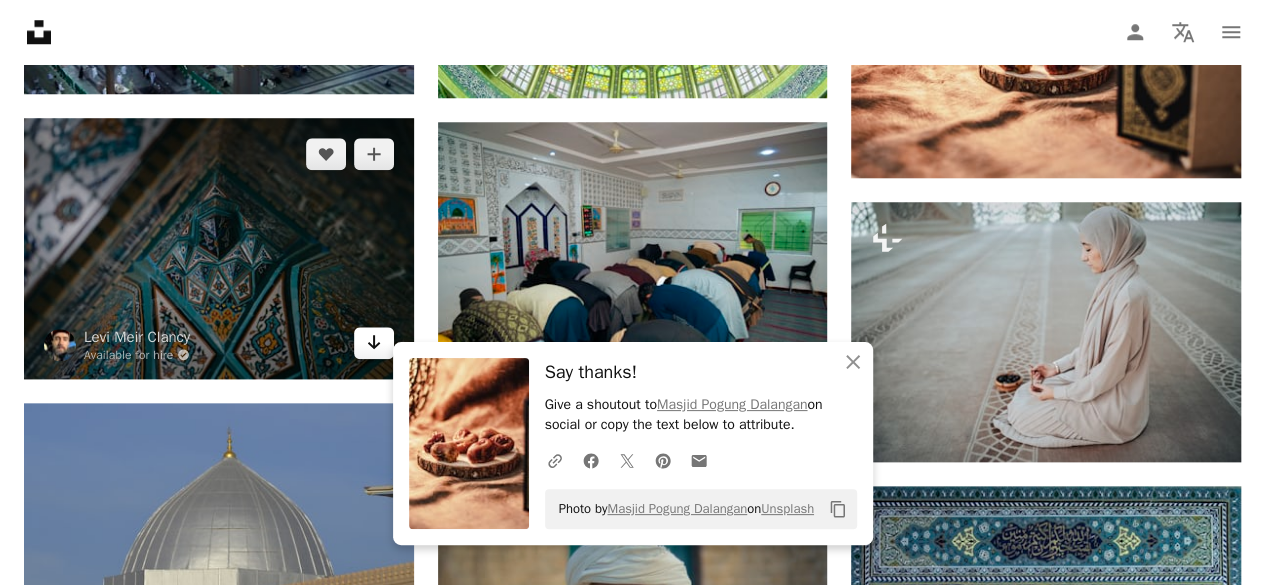 click 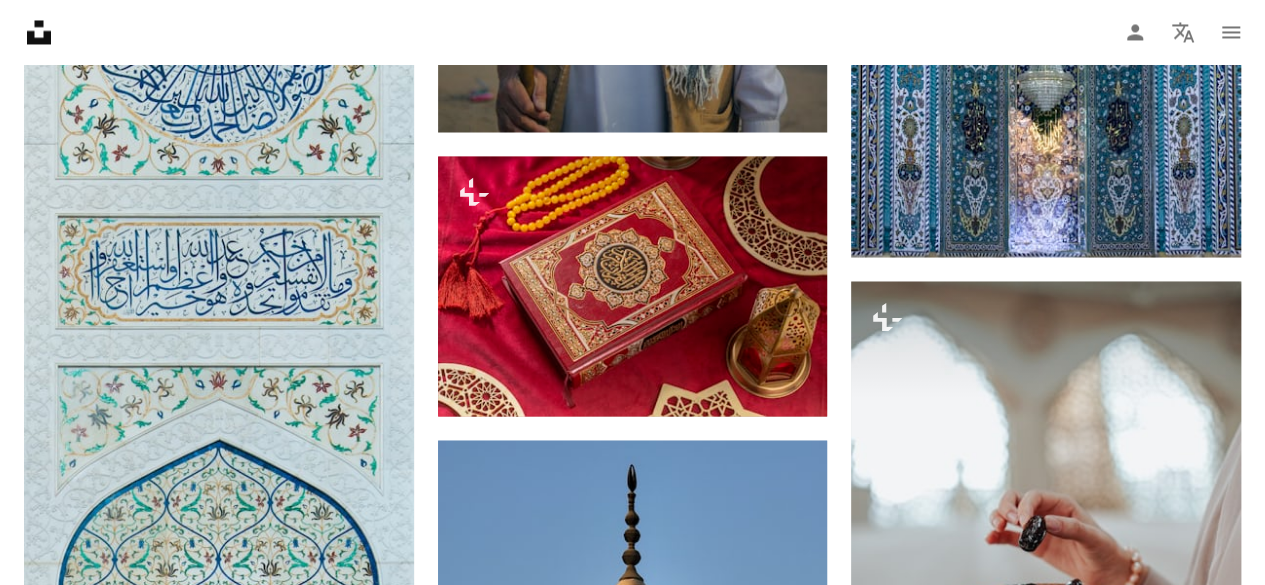 scroll, scrollTop: 70441, scrollLeft: 0, axis: vertical 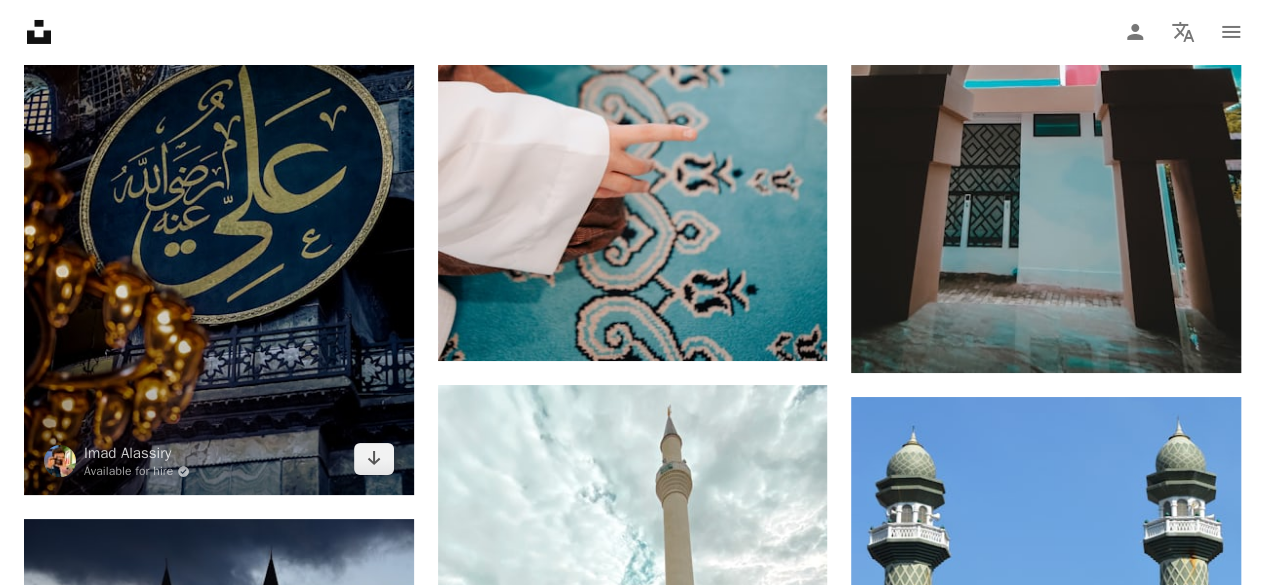 click at bounding box center [219, 204] 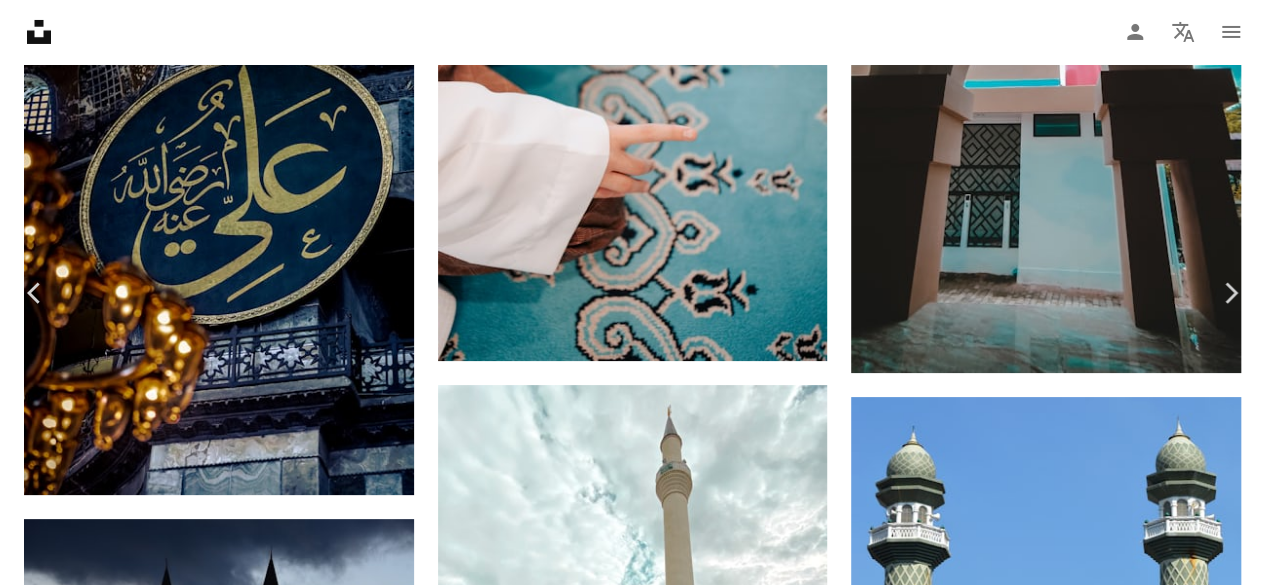 click on "Chevron down" 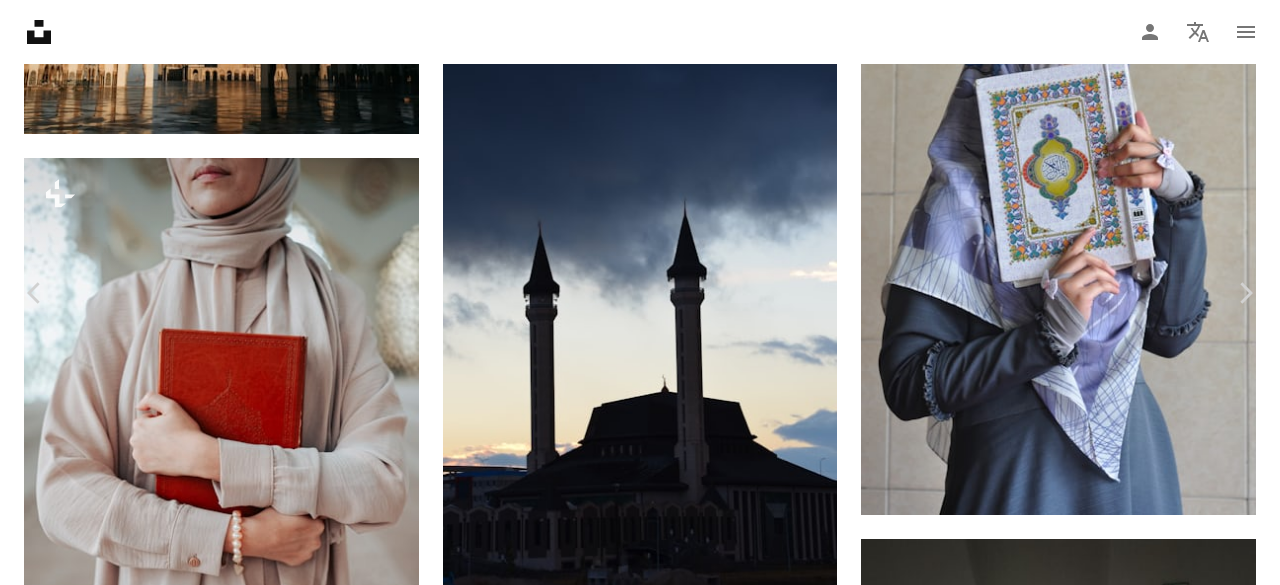 click on "Chevron down" 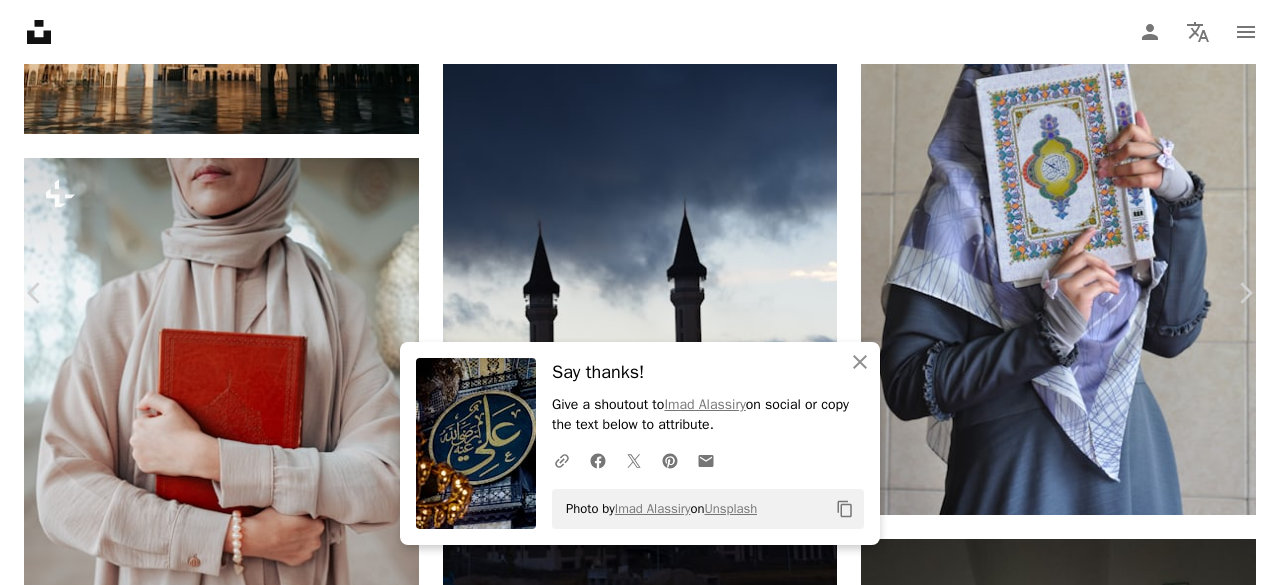 click on "Chevron down" 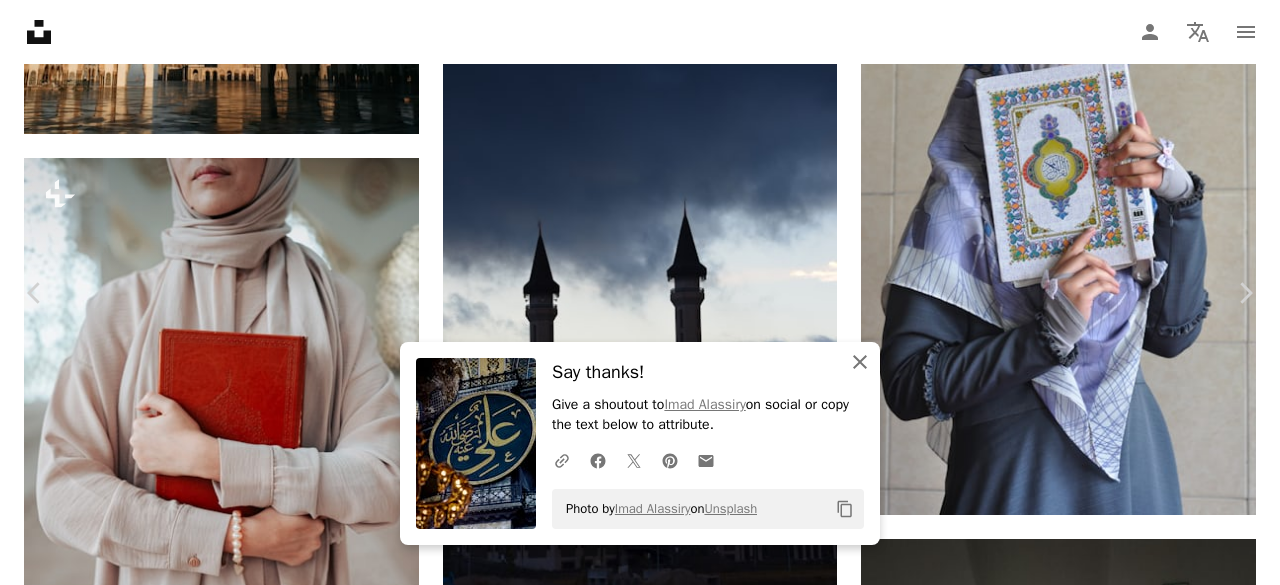 click on "An X shape" 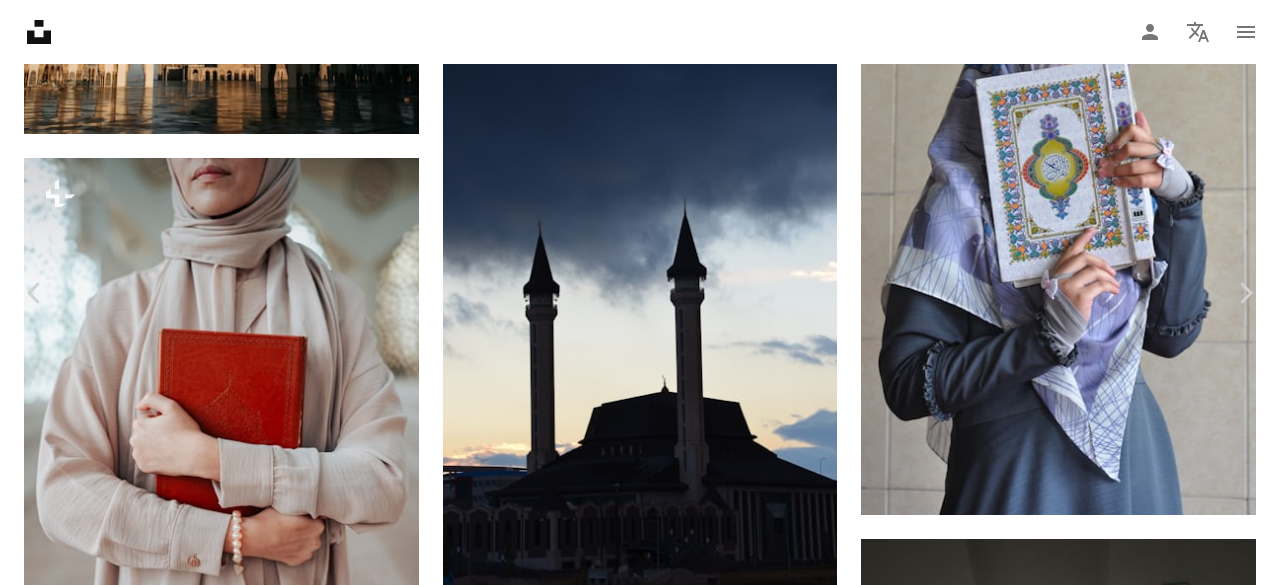 click on "An X shape" at bounding box center [20, 20] 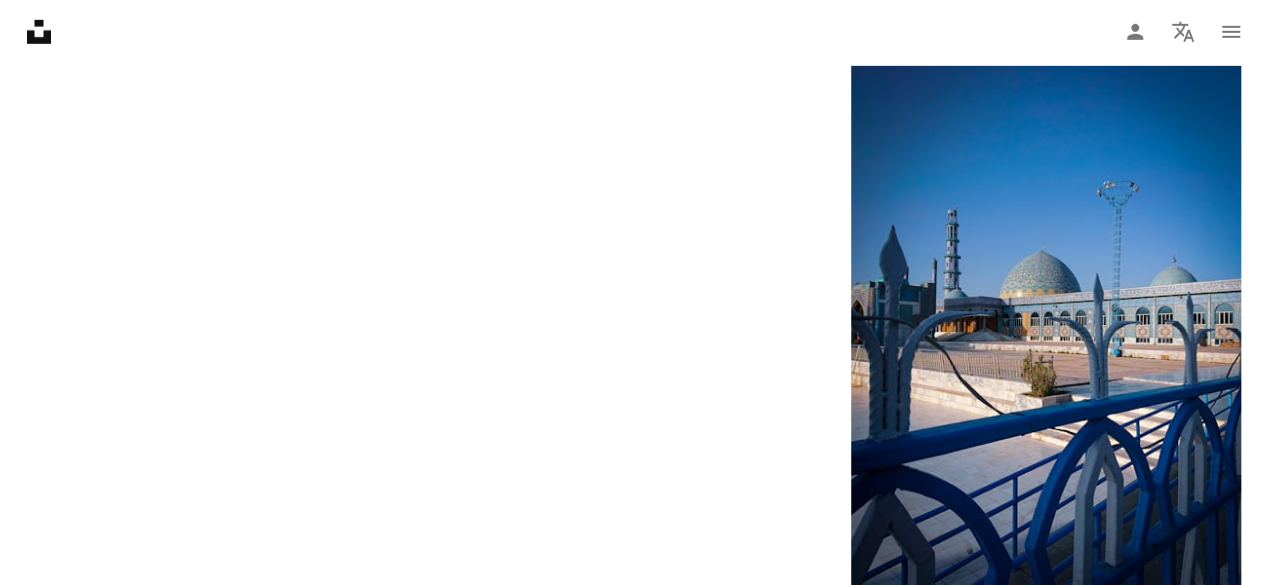 scroll, scrollTop: 16, scrollLeft: 0, axis: vertical 